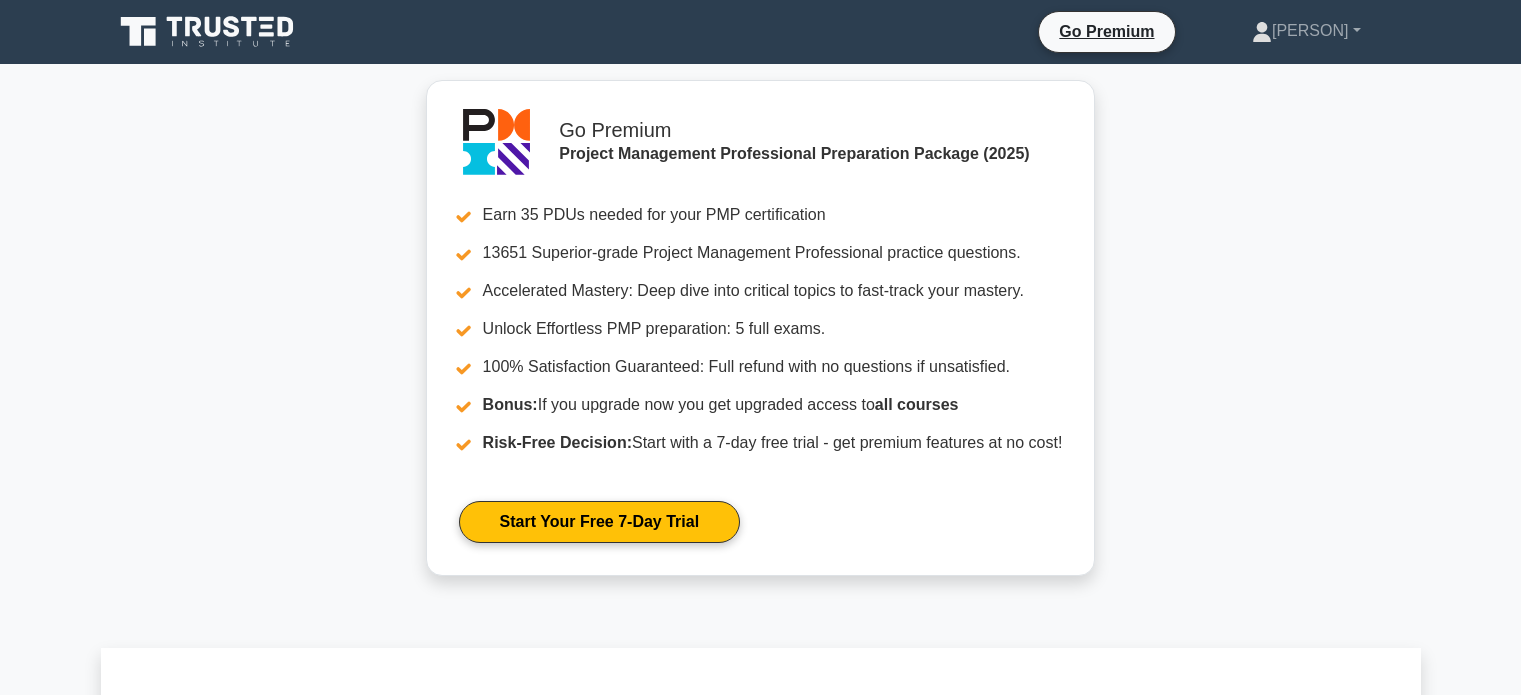 scroll, scrollTop: 4880, scrollLeft: 0, axis: vertical 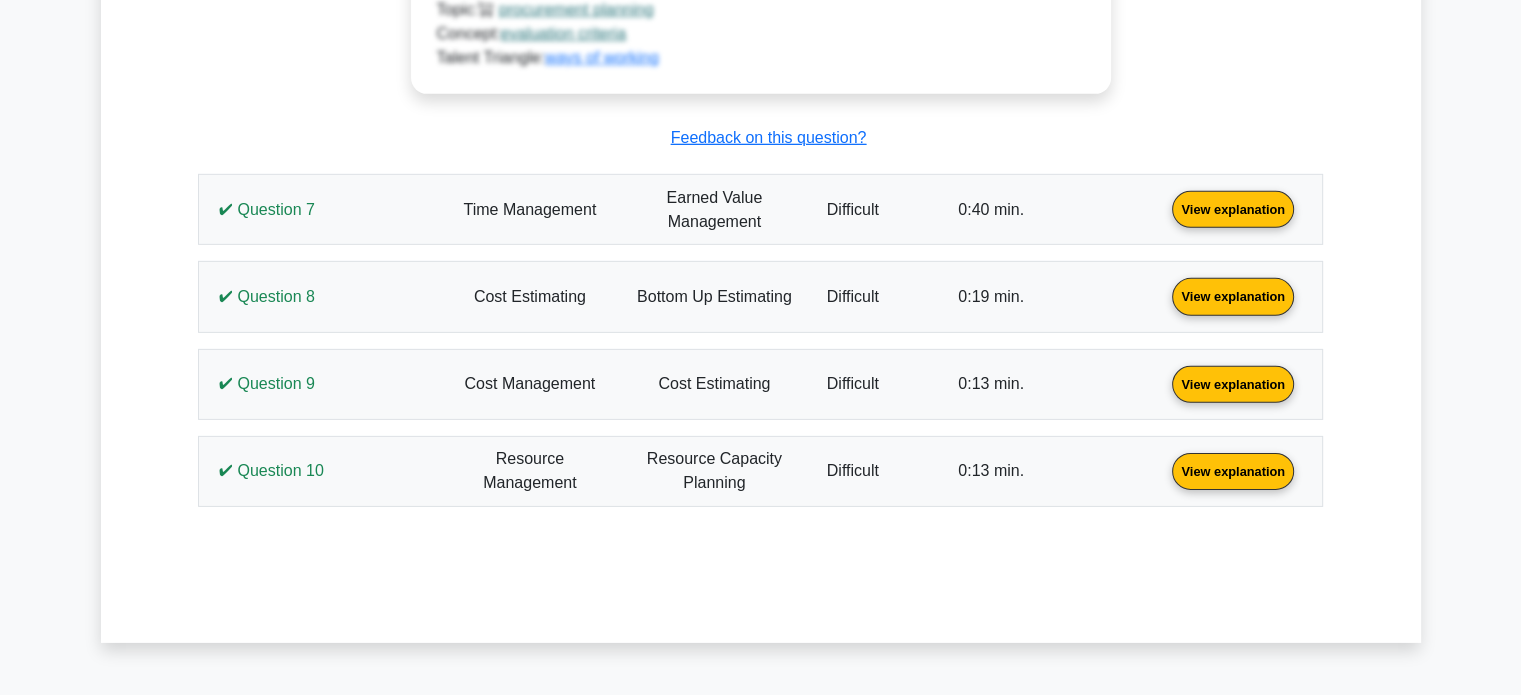 click on "View explanation" at bounding box center [1233, 470] 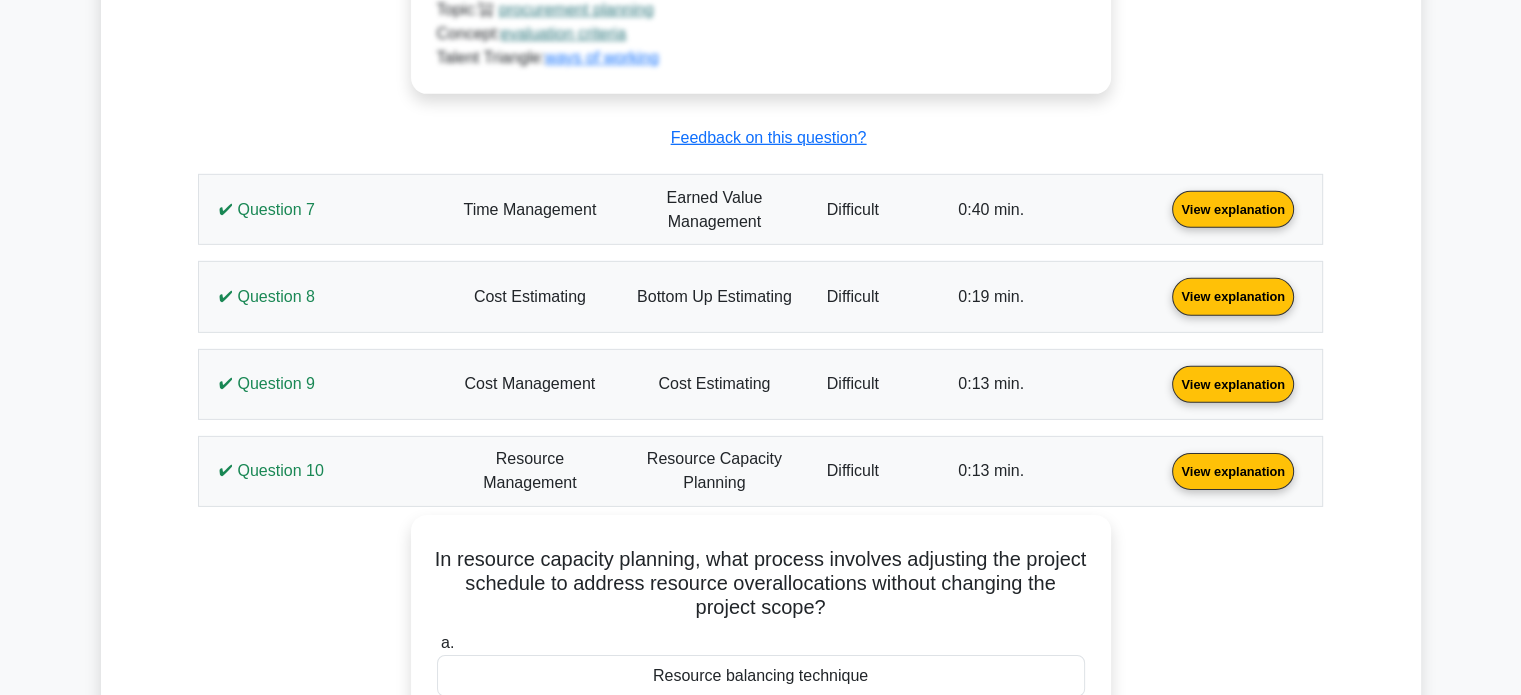 click on "View explanation" at bounding box center [1233, 382] 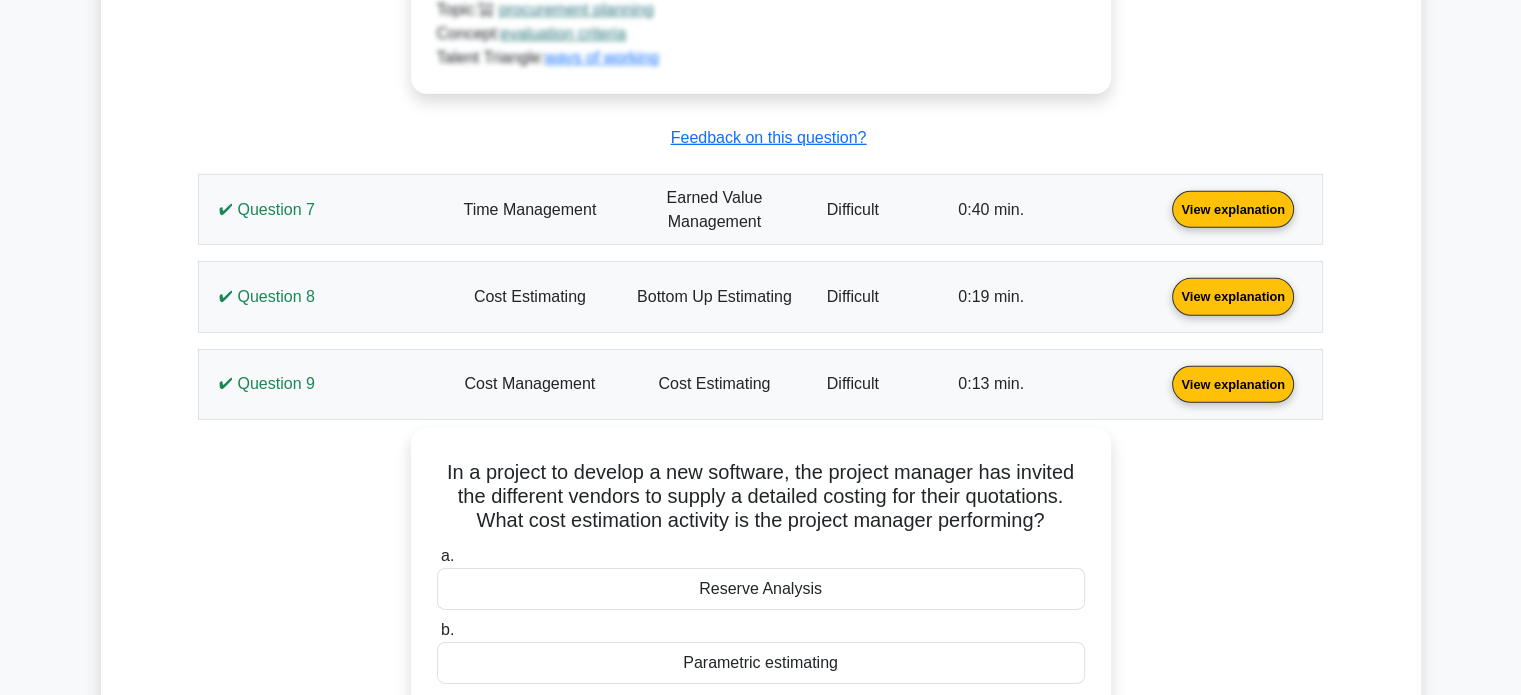 scroll, scrollTop: 6264, scrollLeft: 0, axis: vertical 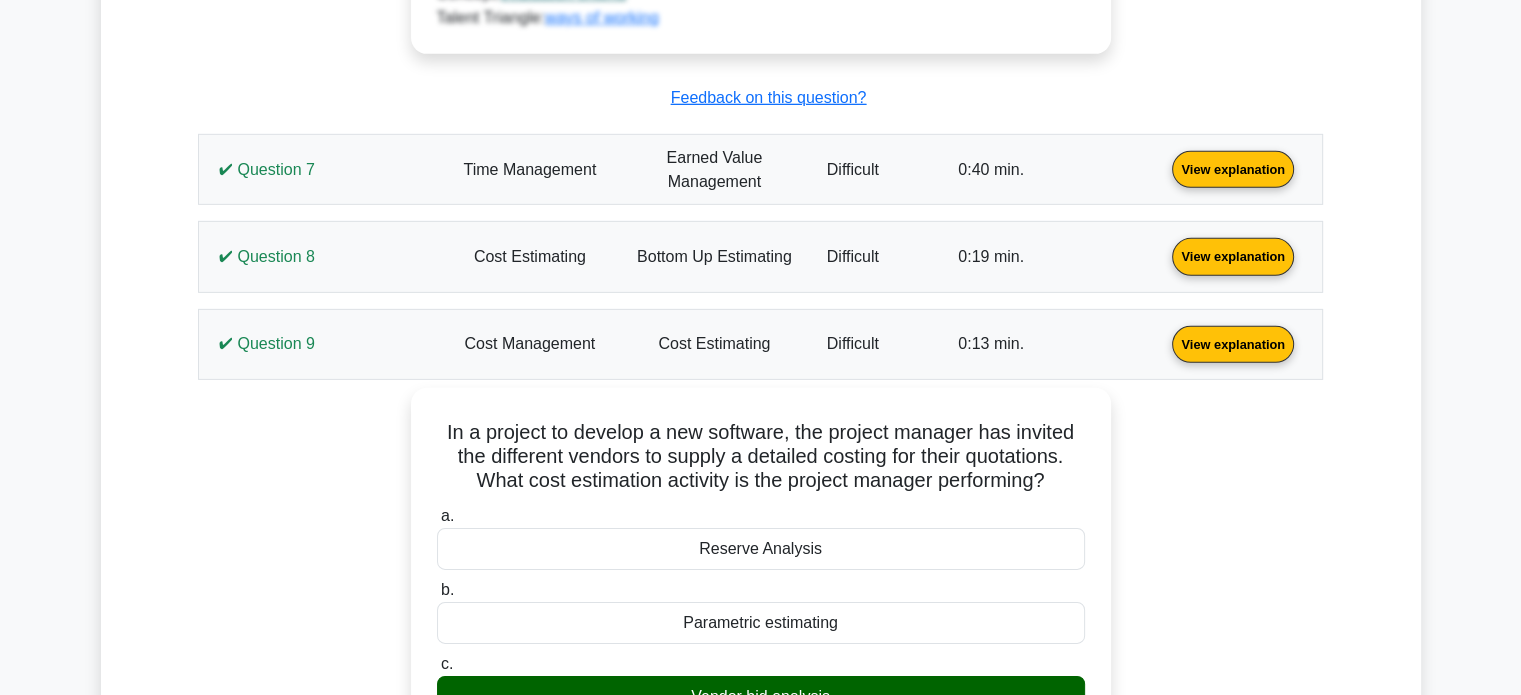 click on "View explanation" at bounding box center [1233, 255] 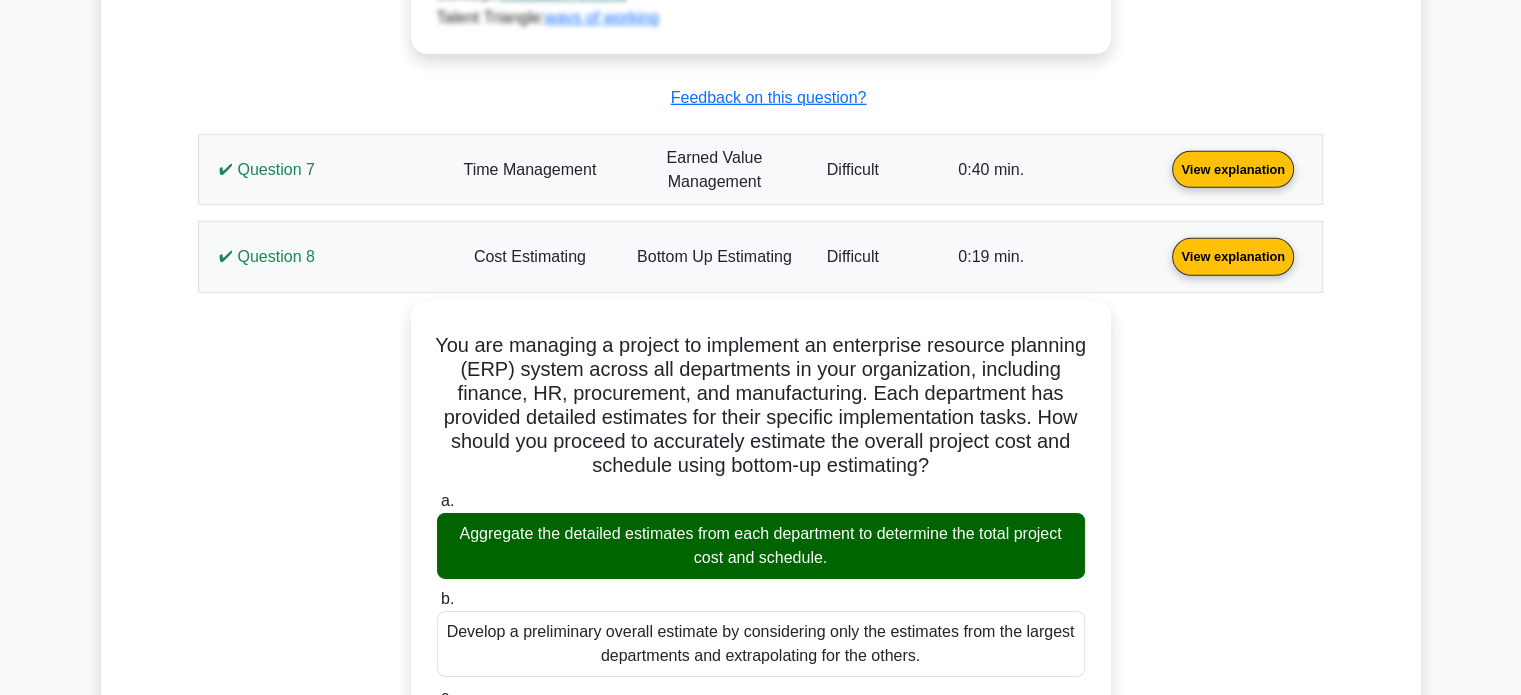 click on "View explanation" at bounding box center [1233, 168] 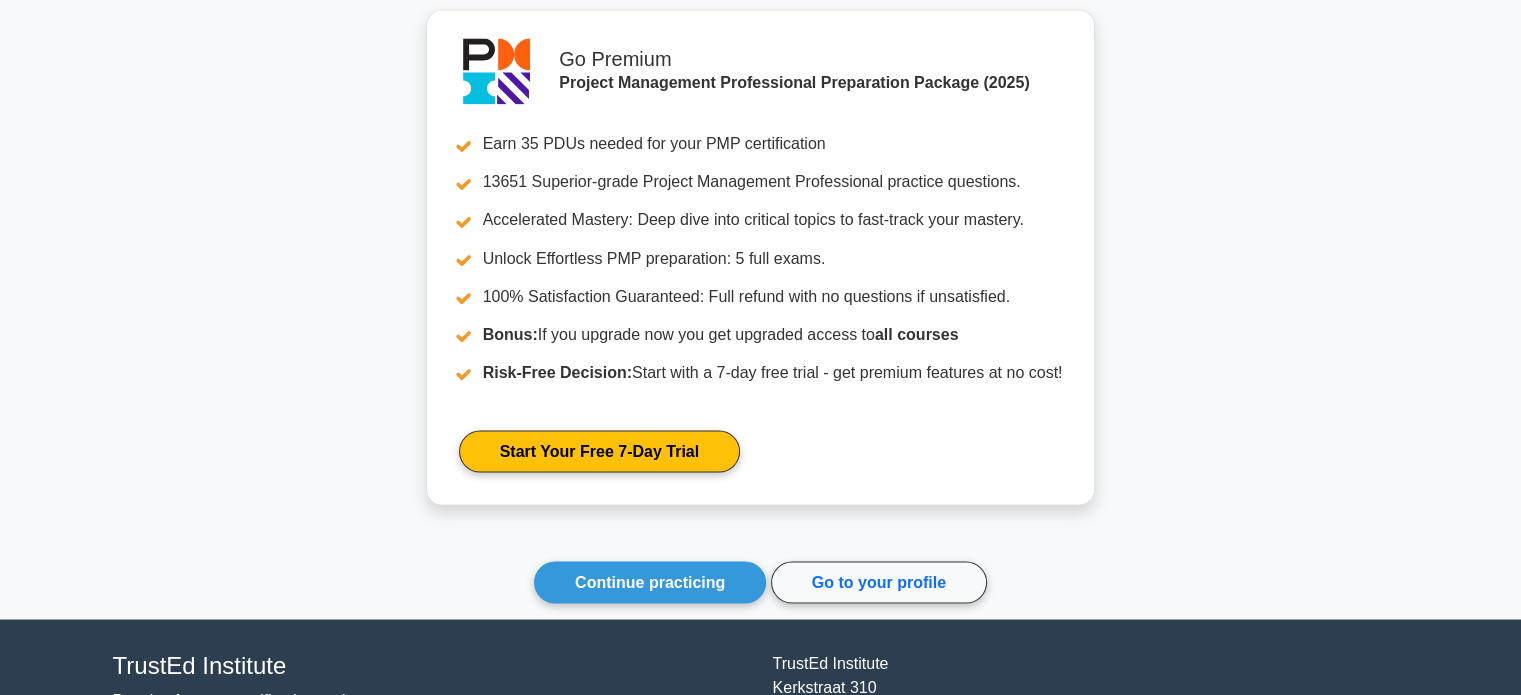 scroll, scrollTop: 11240, scrollLeft: 0, axis: vertical 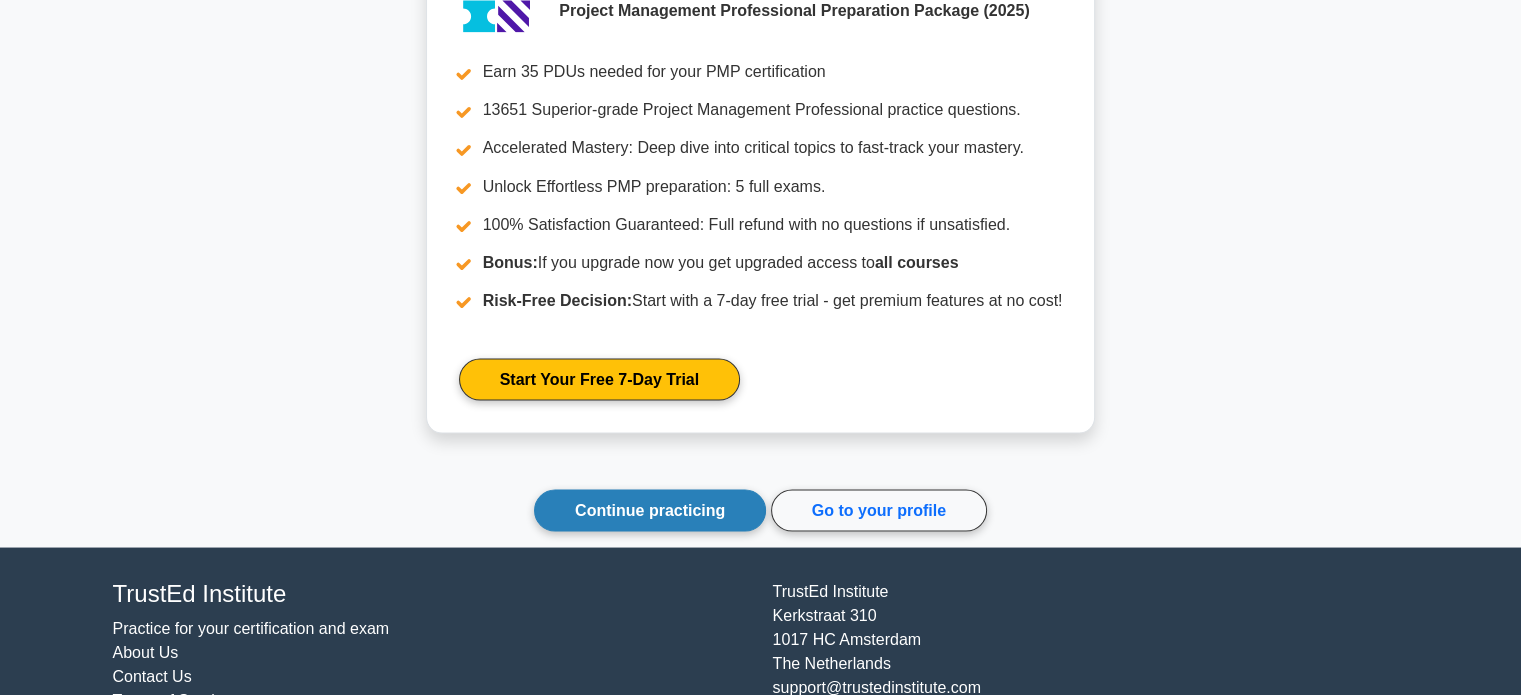 click on "Continue practicing" at bounding box center [650, 510] 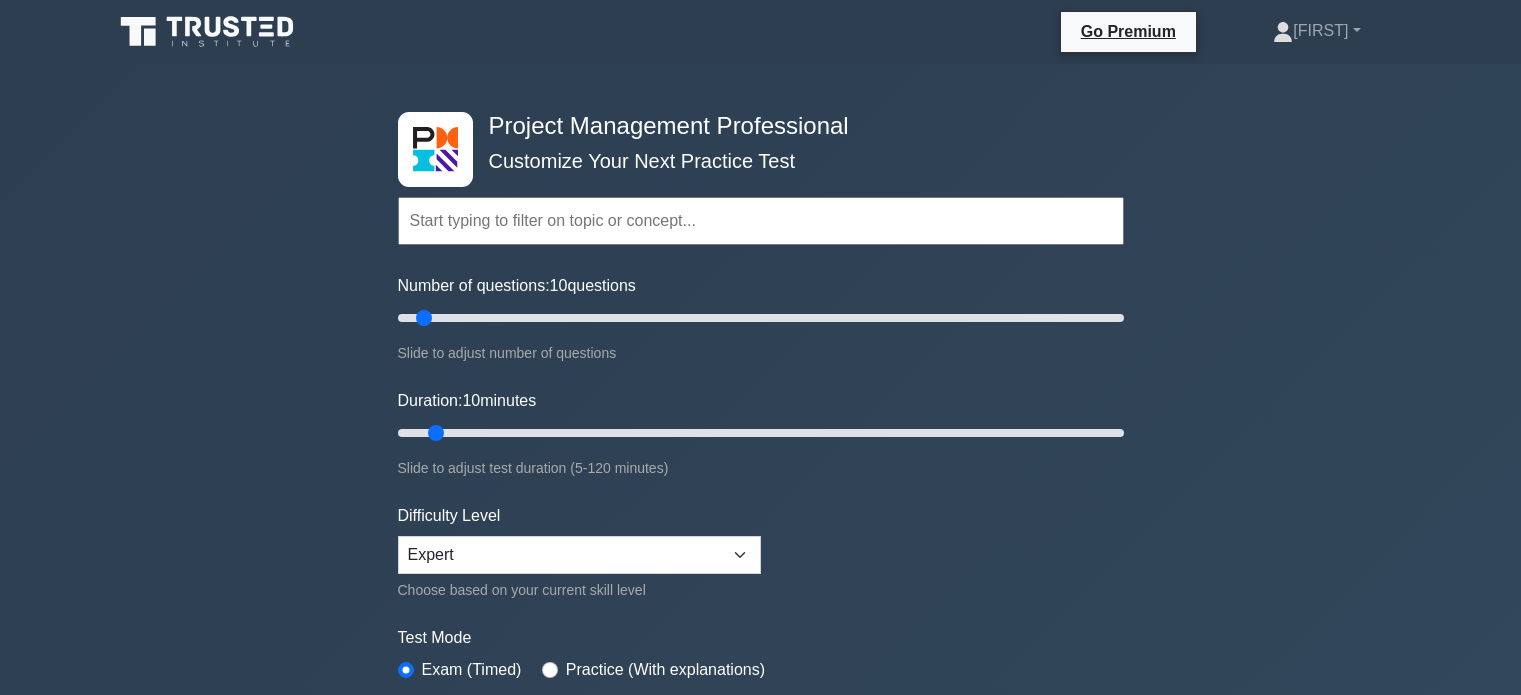 scroll, scrollTop: 0, scrollLeft: 0, axis: both 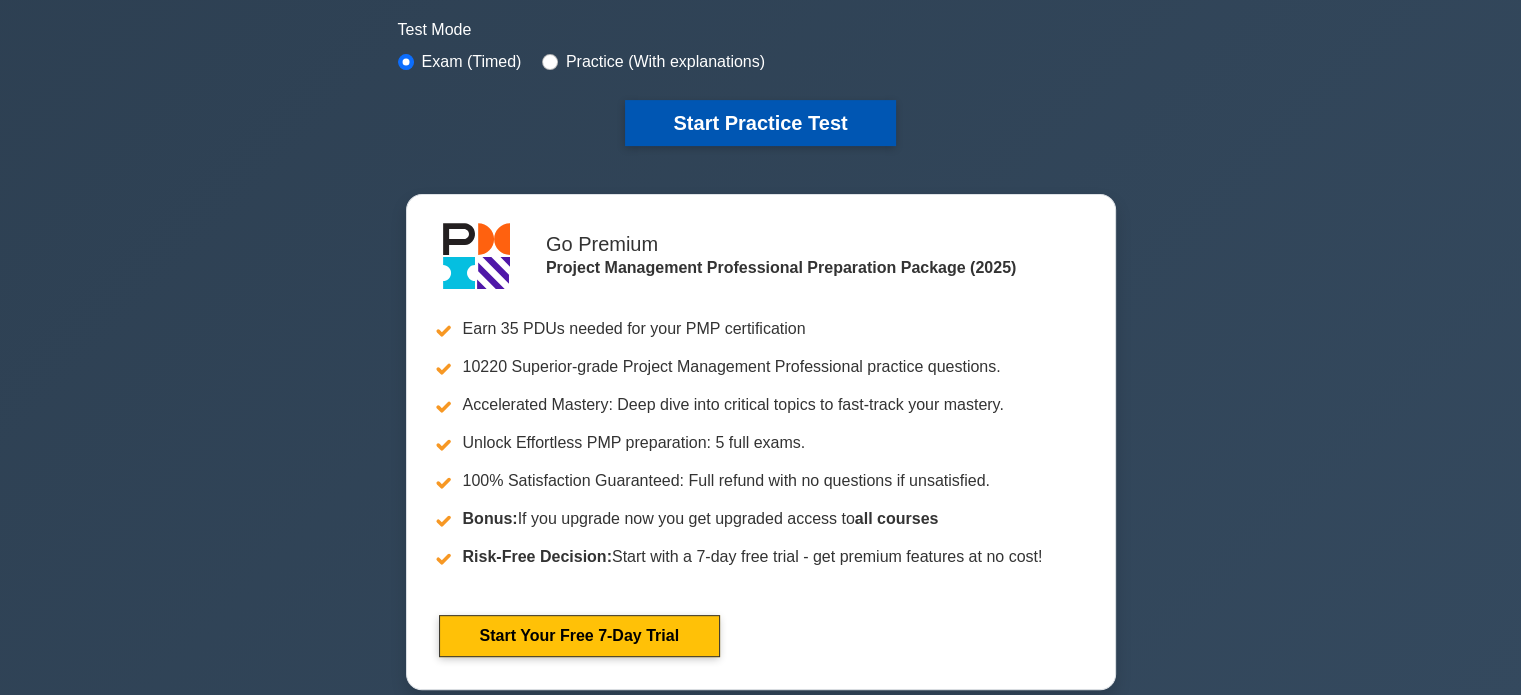 click on "Start Practice Test" at bounding box center (760, 123) 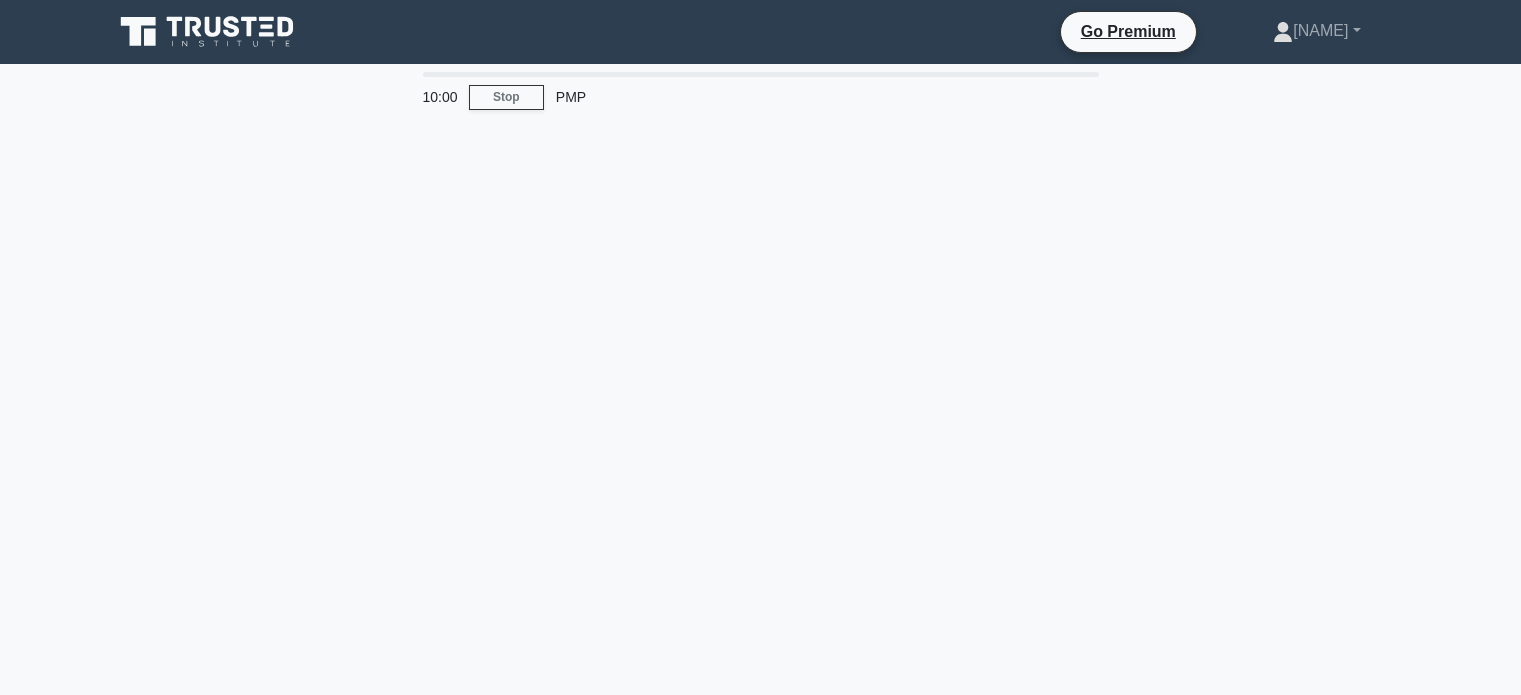 scroll, scrollTop: 0, scrollLeft: 0, axis: both 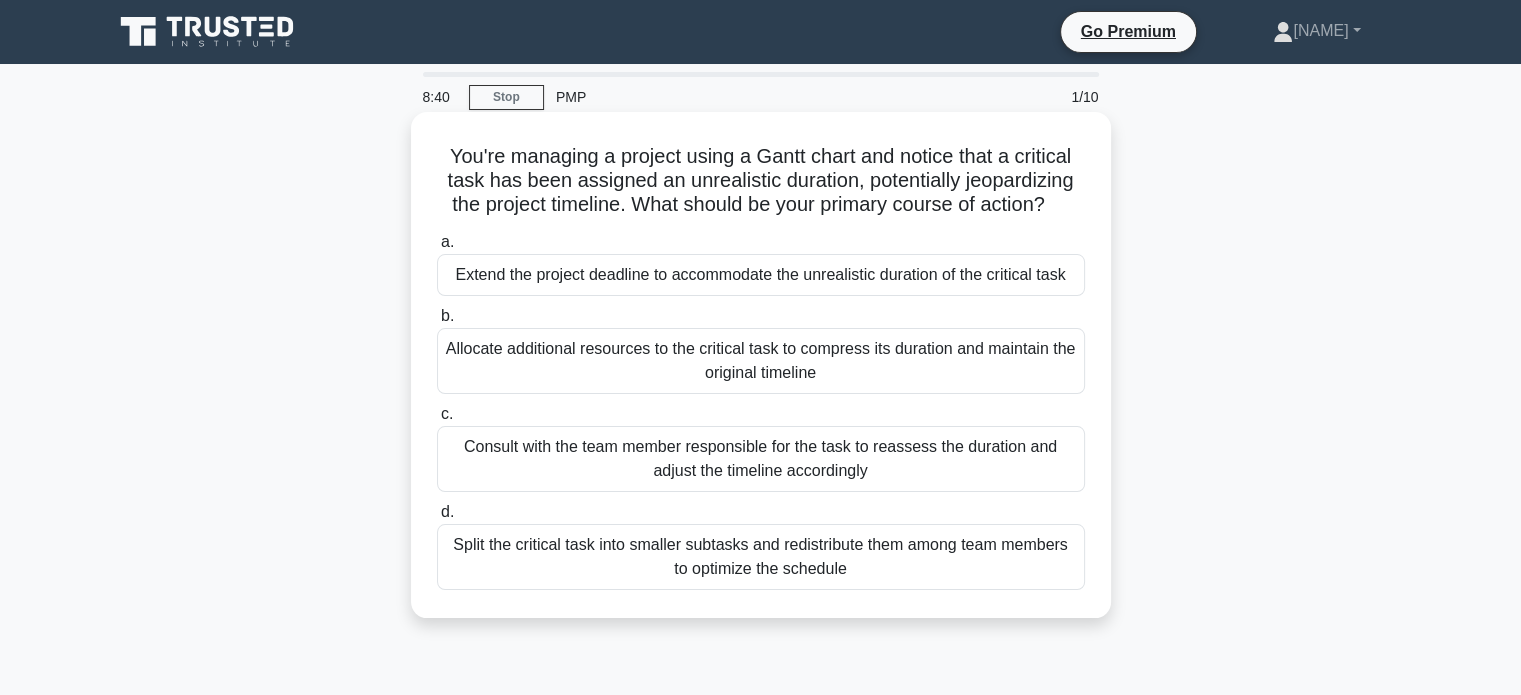 click on "Consult with the team member responsible for the task to reassess the duration and adjust the timeline accordingly" at bounding box center [761, 459] 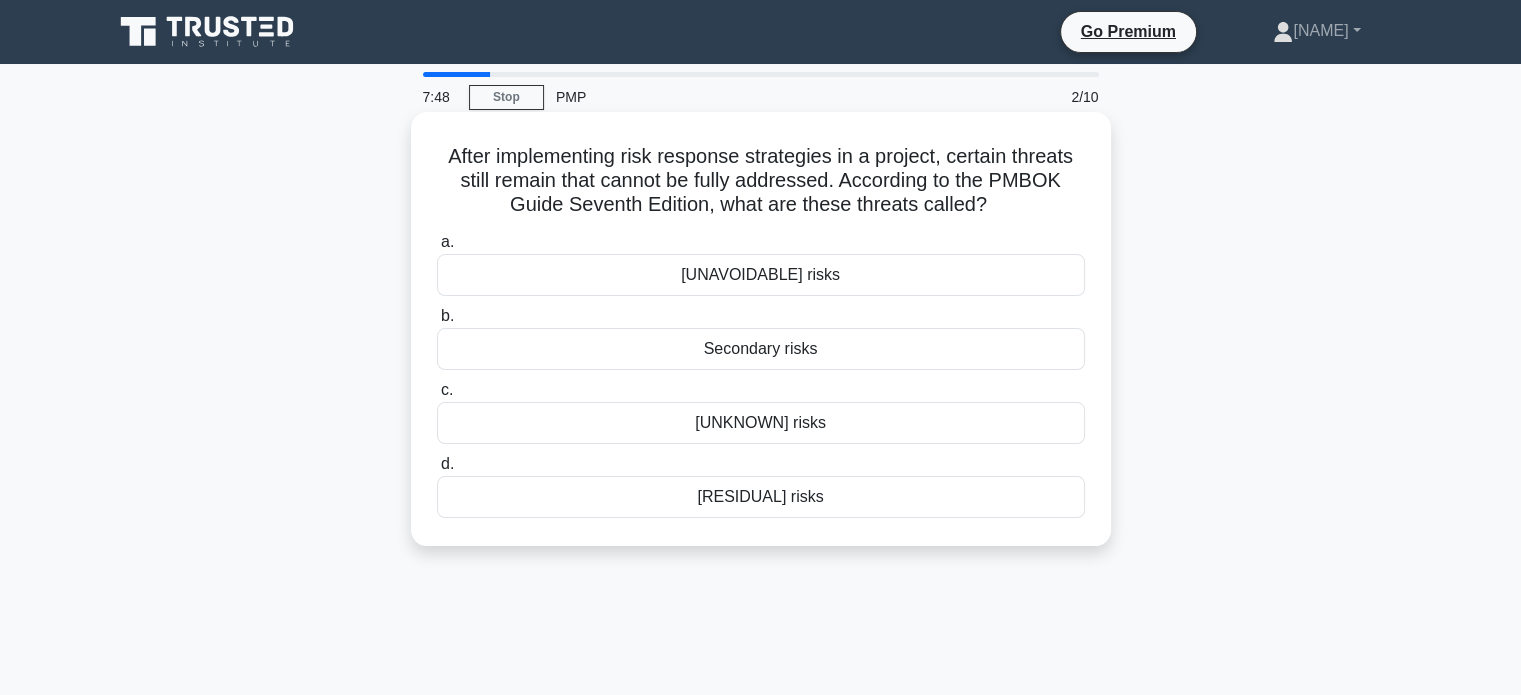 click on "Residual risks" at bounding box center [761, 497] 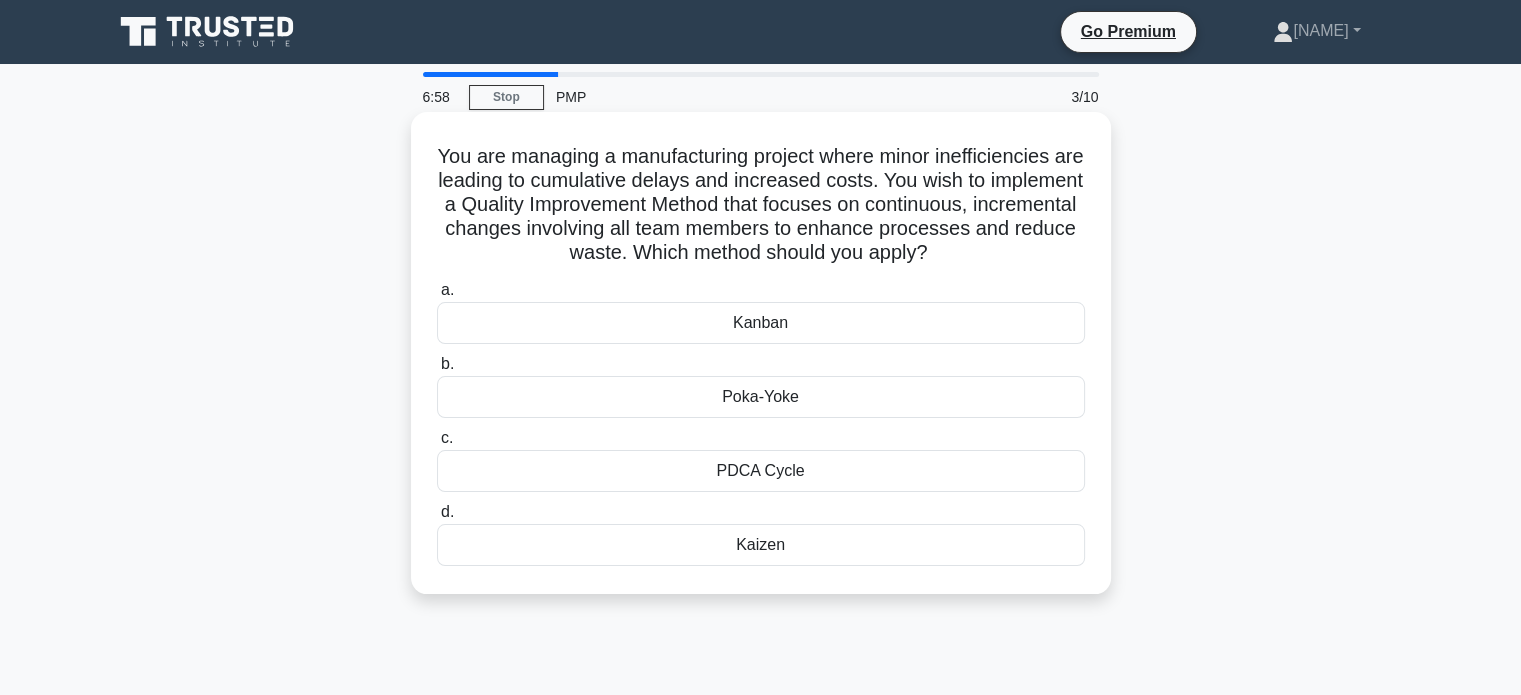 click on "Kaizen" at bounding box center [761, 545] 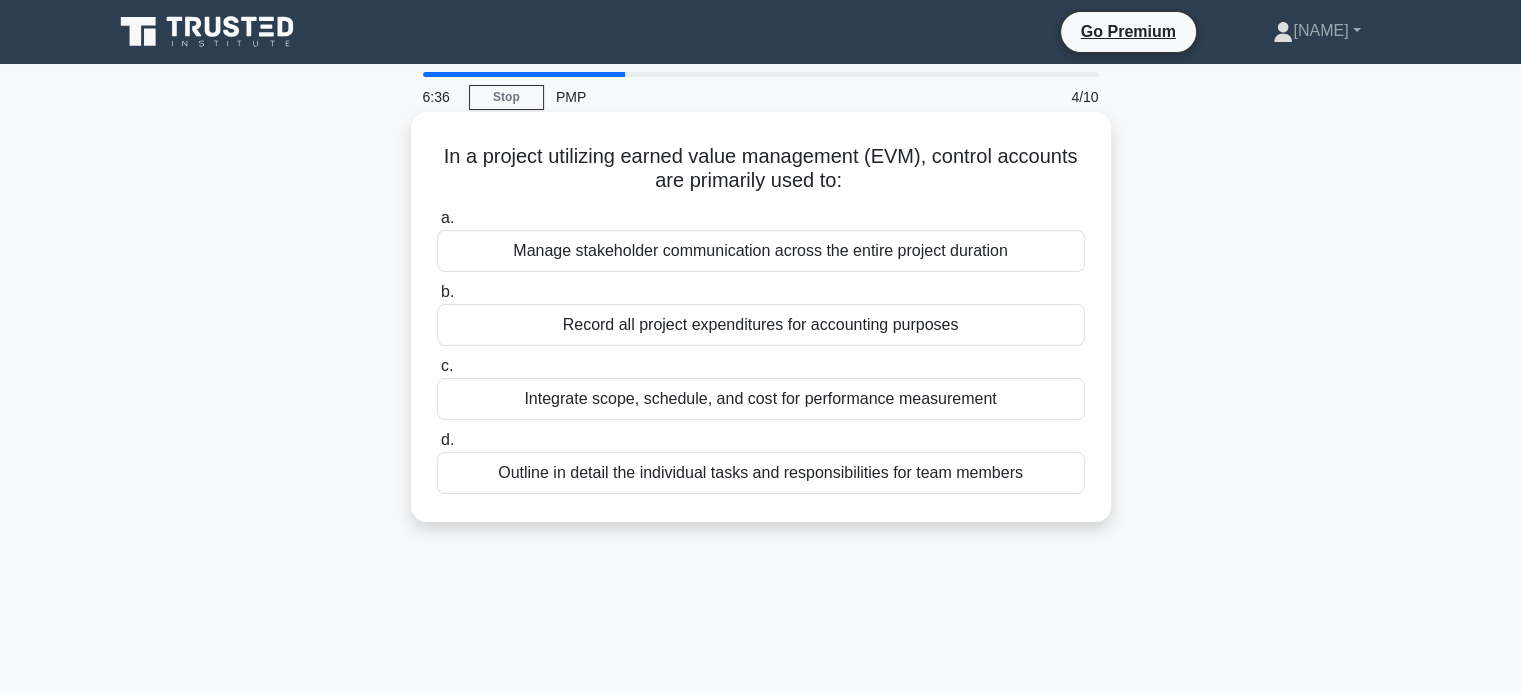 click on "Integrate scope, schedule, and cost for performance measurement" at bounding box center [761, 399] 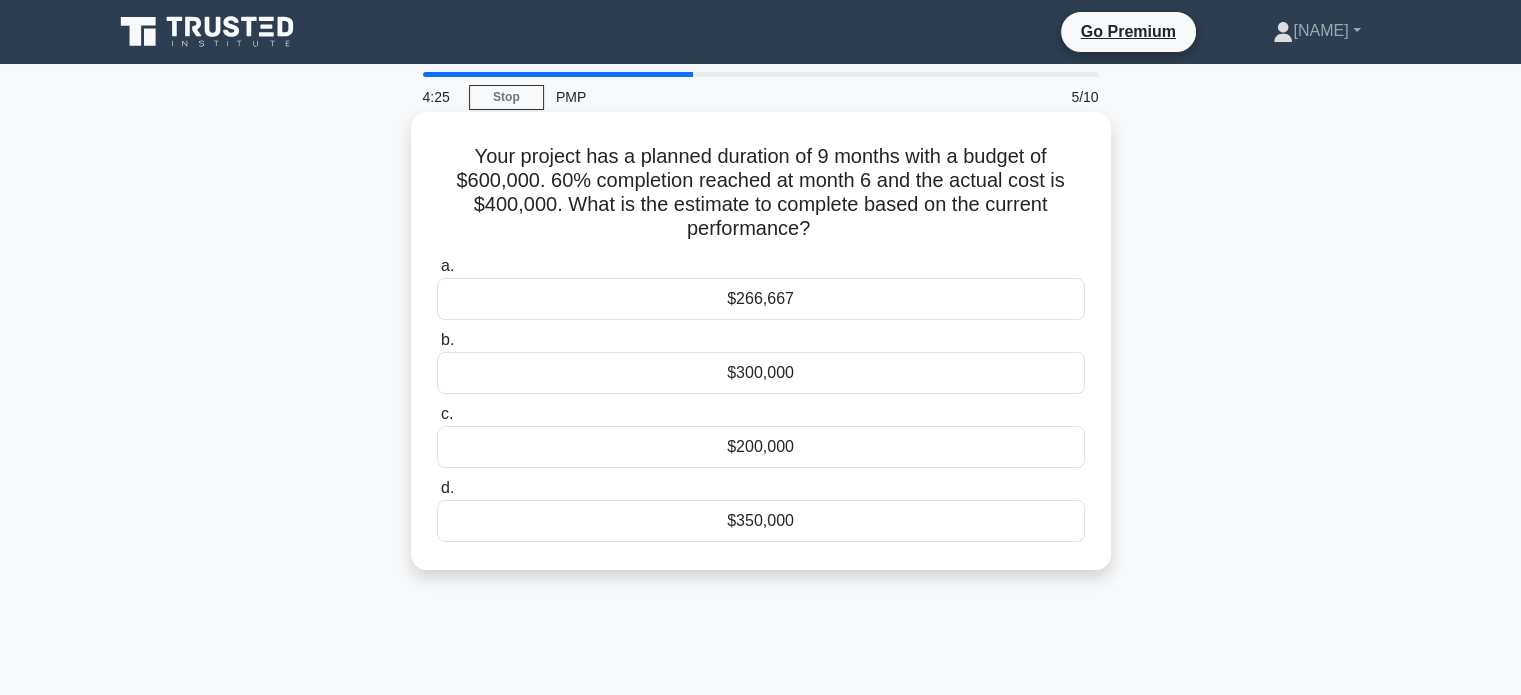 click on "$266,667" at bounding box center [761, 299] 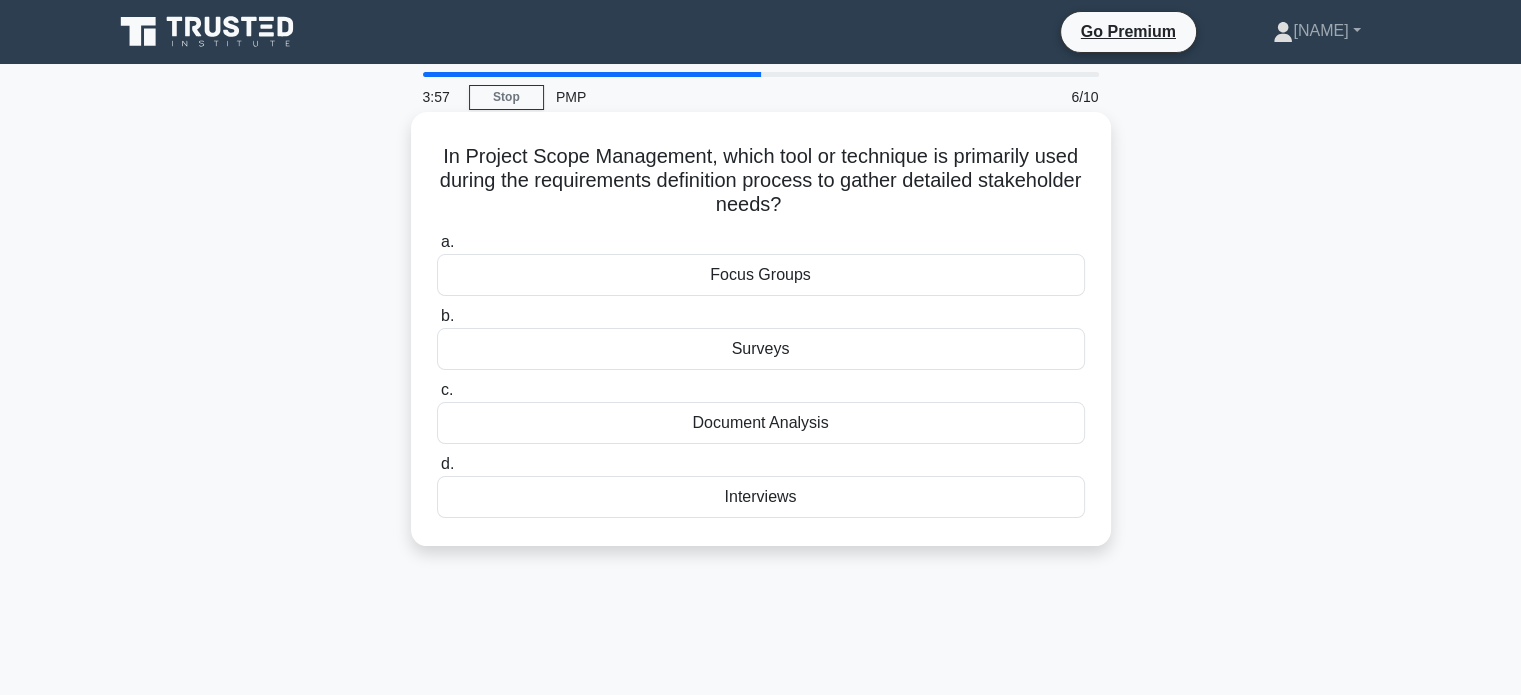 click on "Focus Groups" at bounding box center (761, 275) 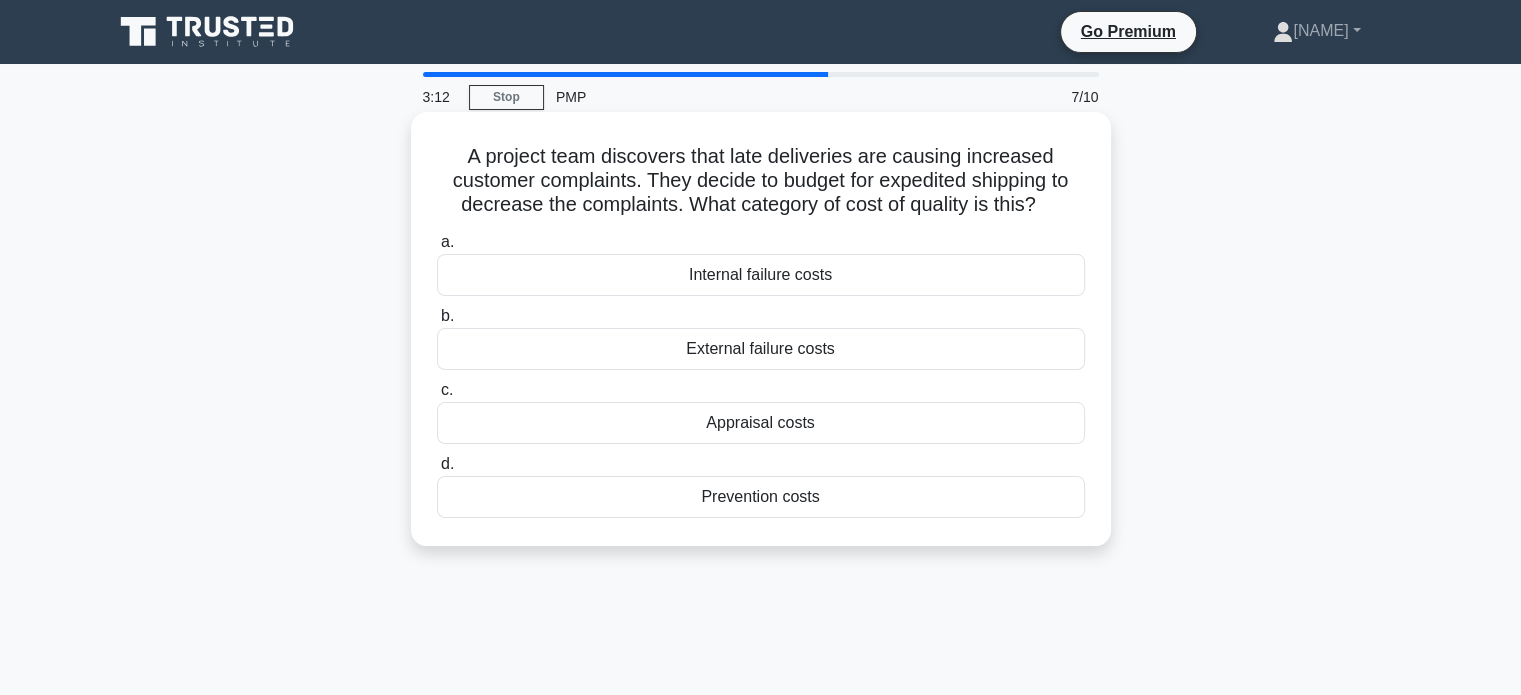 click on "External failure costs" at bounding box center [761, 349] 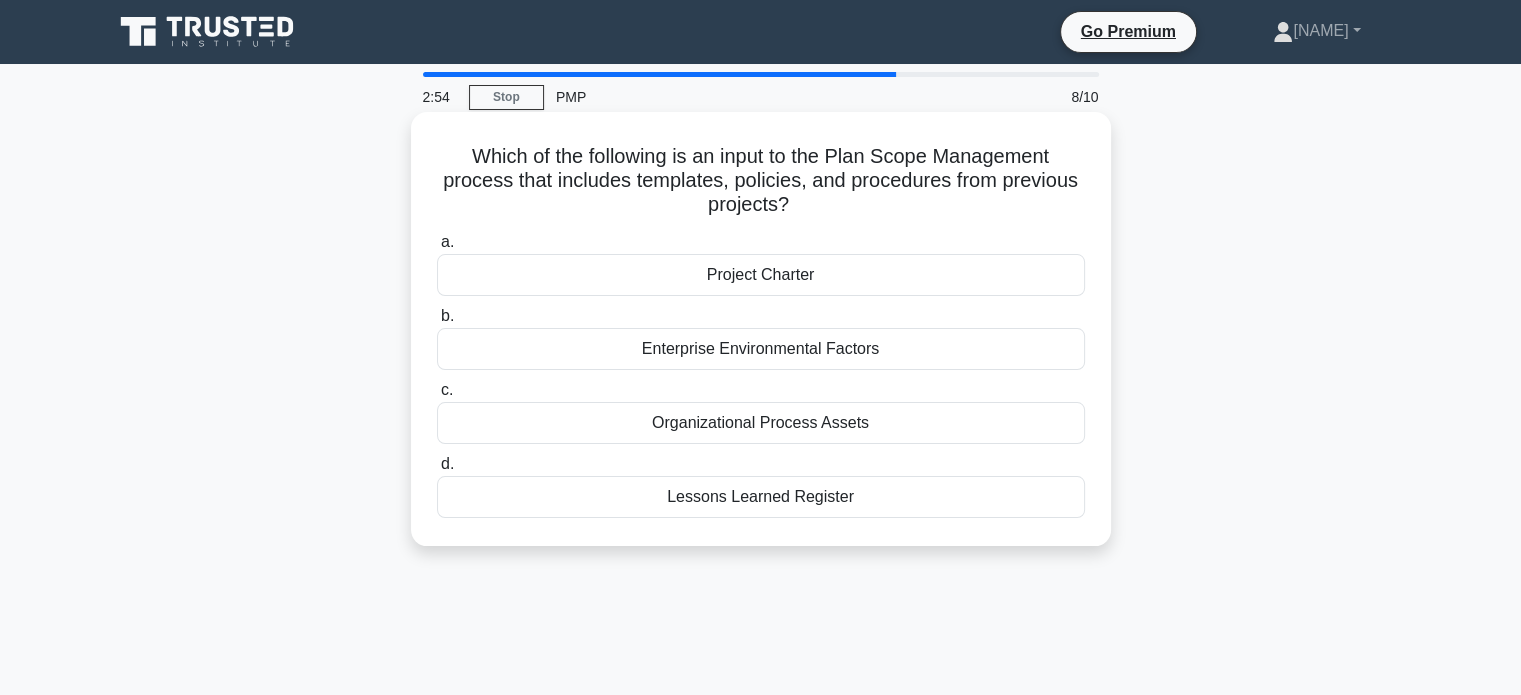 click on "Organizational Process Assets" at bounding box center [761, 423] 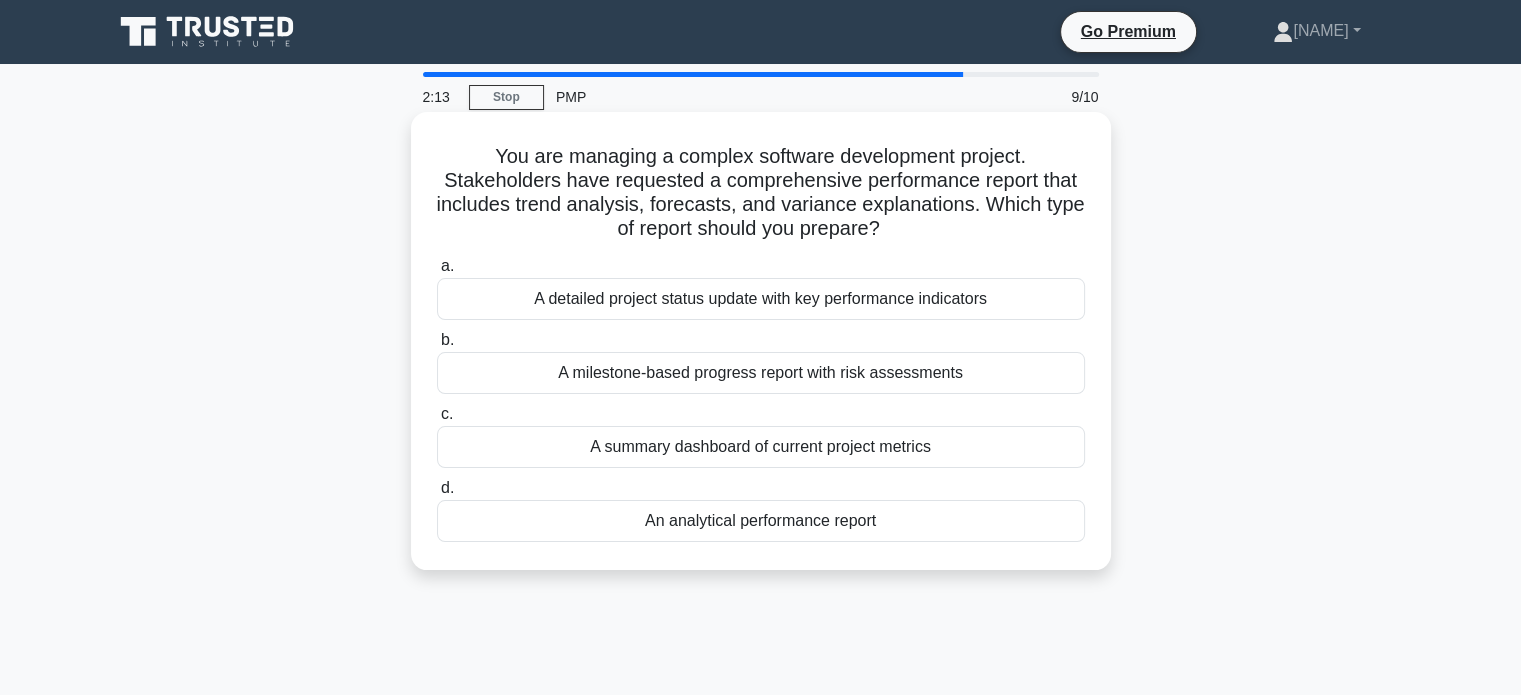 click on "A milestone-based progress report with risk assessments" at bounding box center [761, 373] 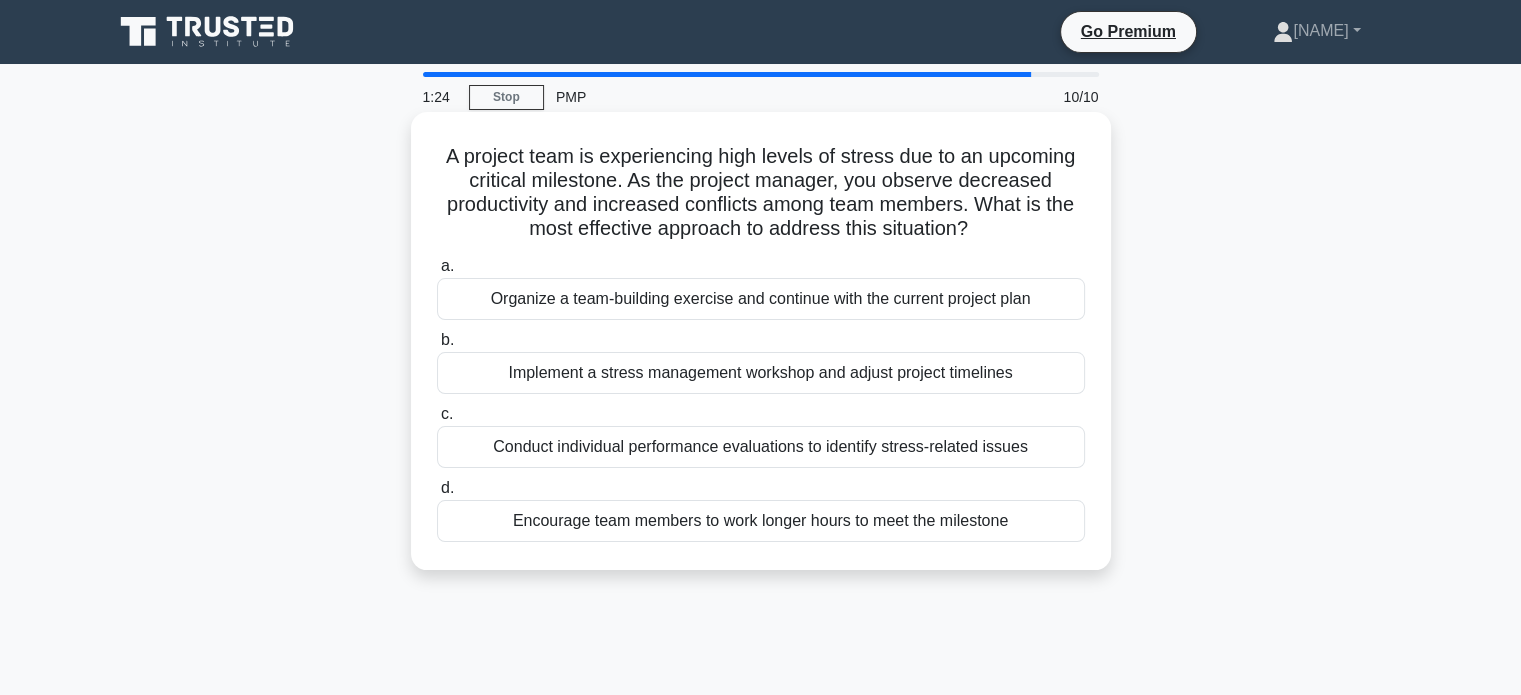 click on "Conduct individual performance evaluations to identify stress-related issues" at bounding box center (761, 447) 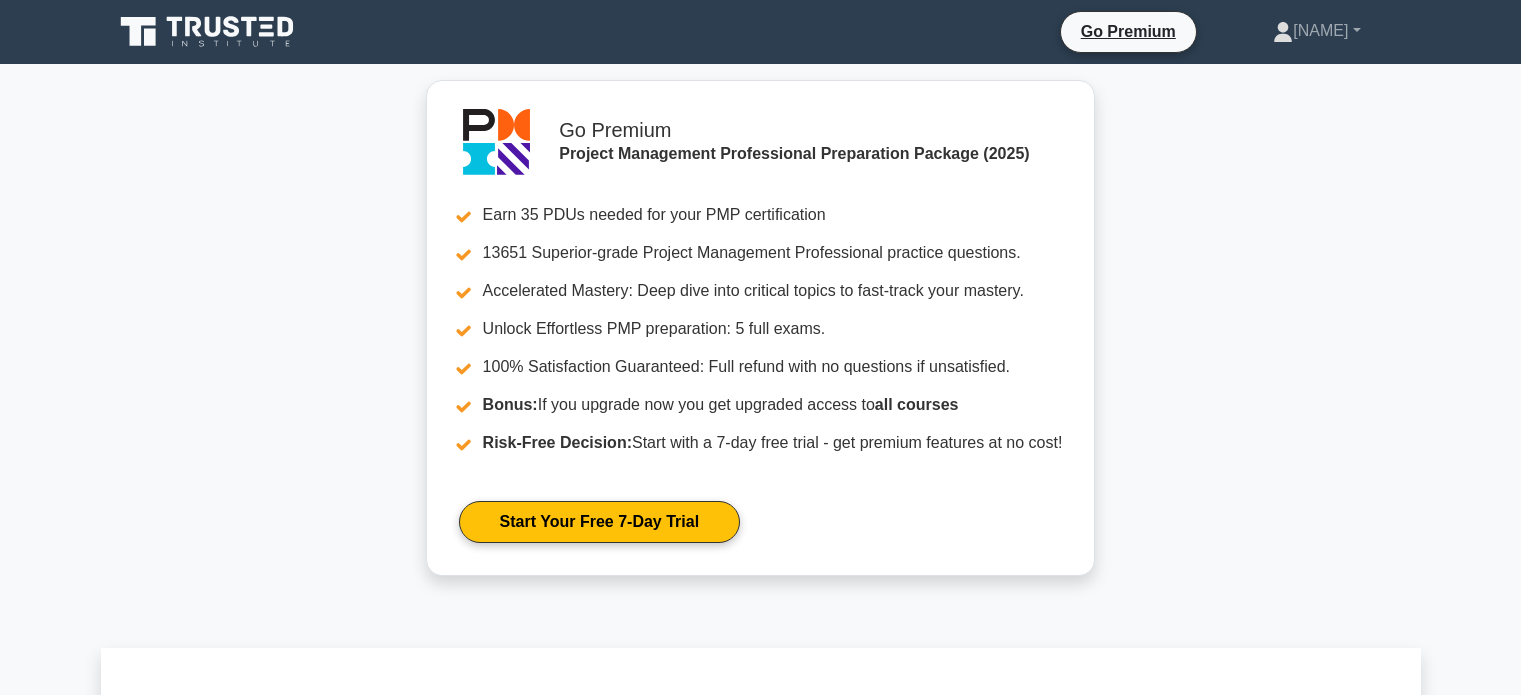 scroll, scrollTop: 0, scrollLeft: 0, axis: both 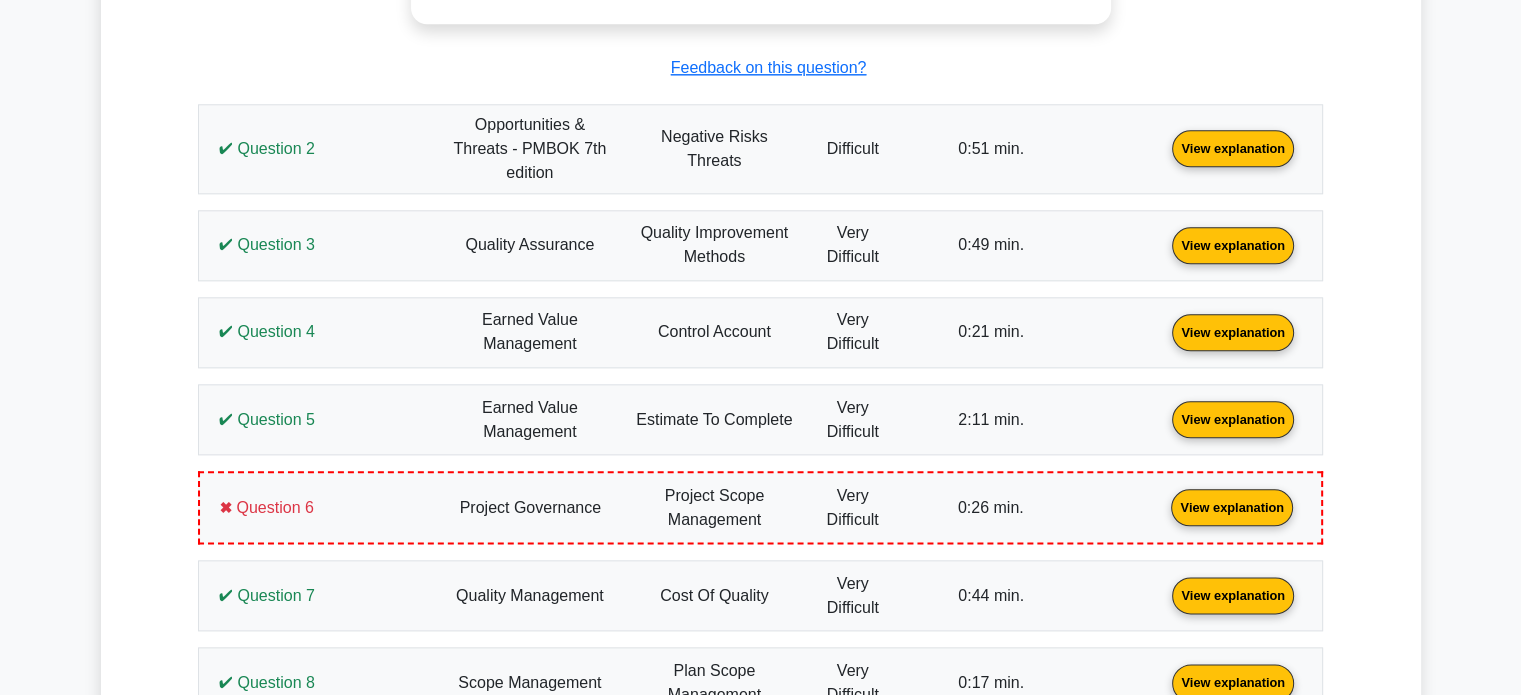 click on "View explanation" at bounding box center [1233, 147] 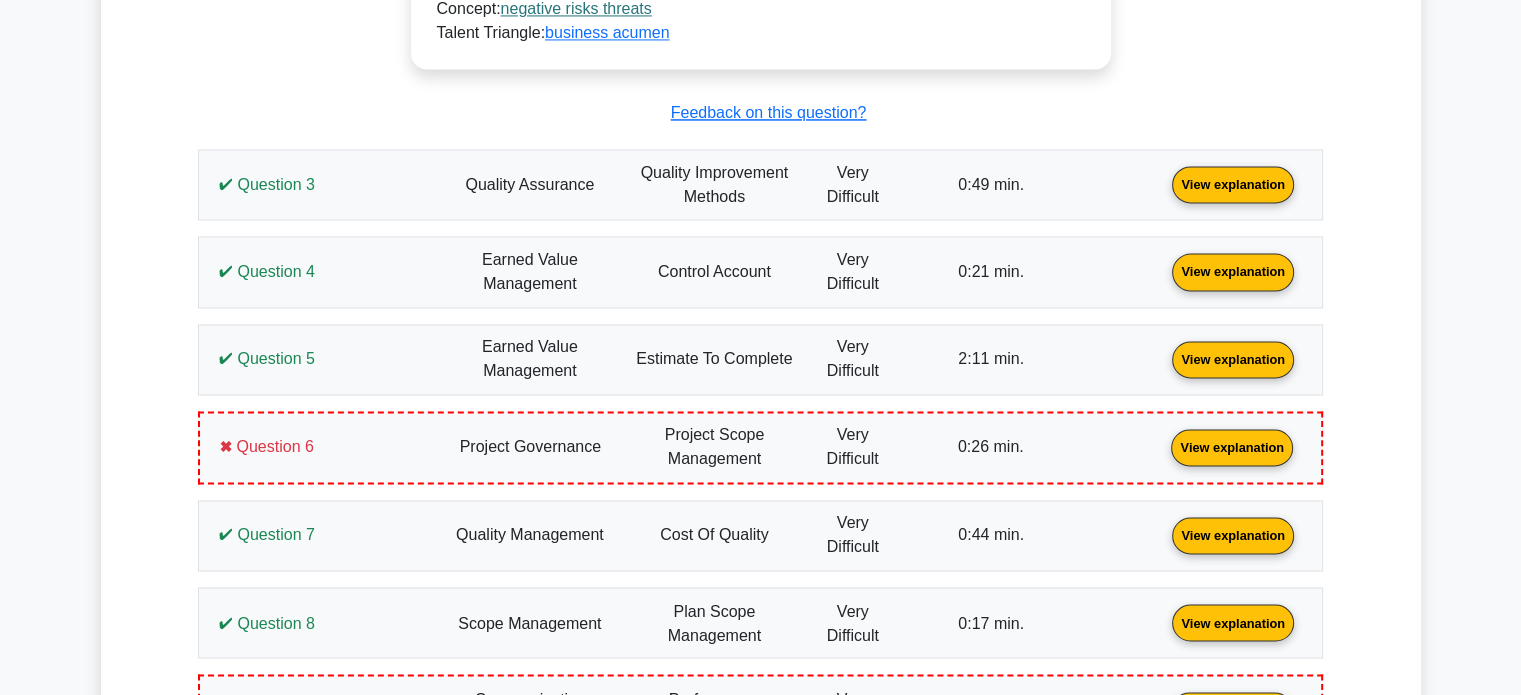 scroll, scrollTop: 3240, scrollLeft: 0, axis: vertical 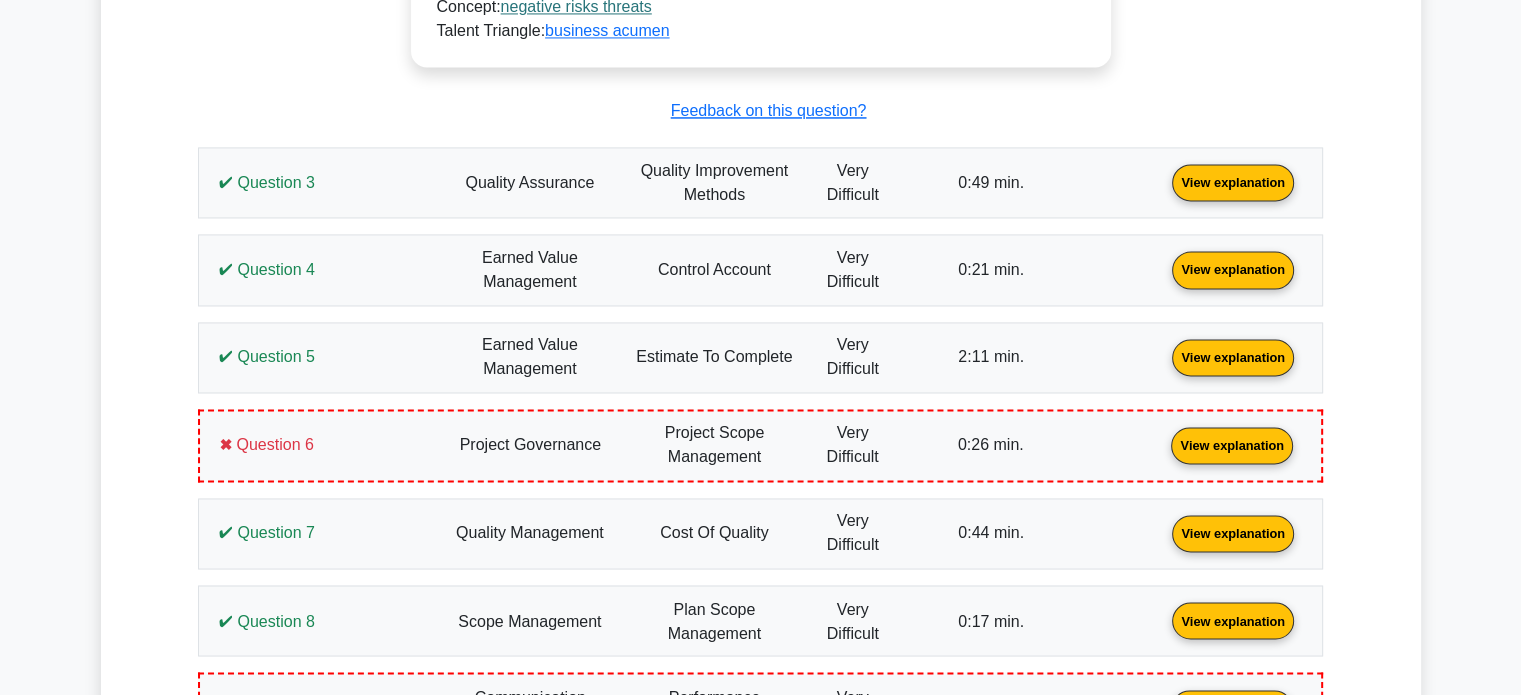 click on "View explanation" at bounding box center (1233, 181) 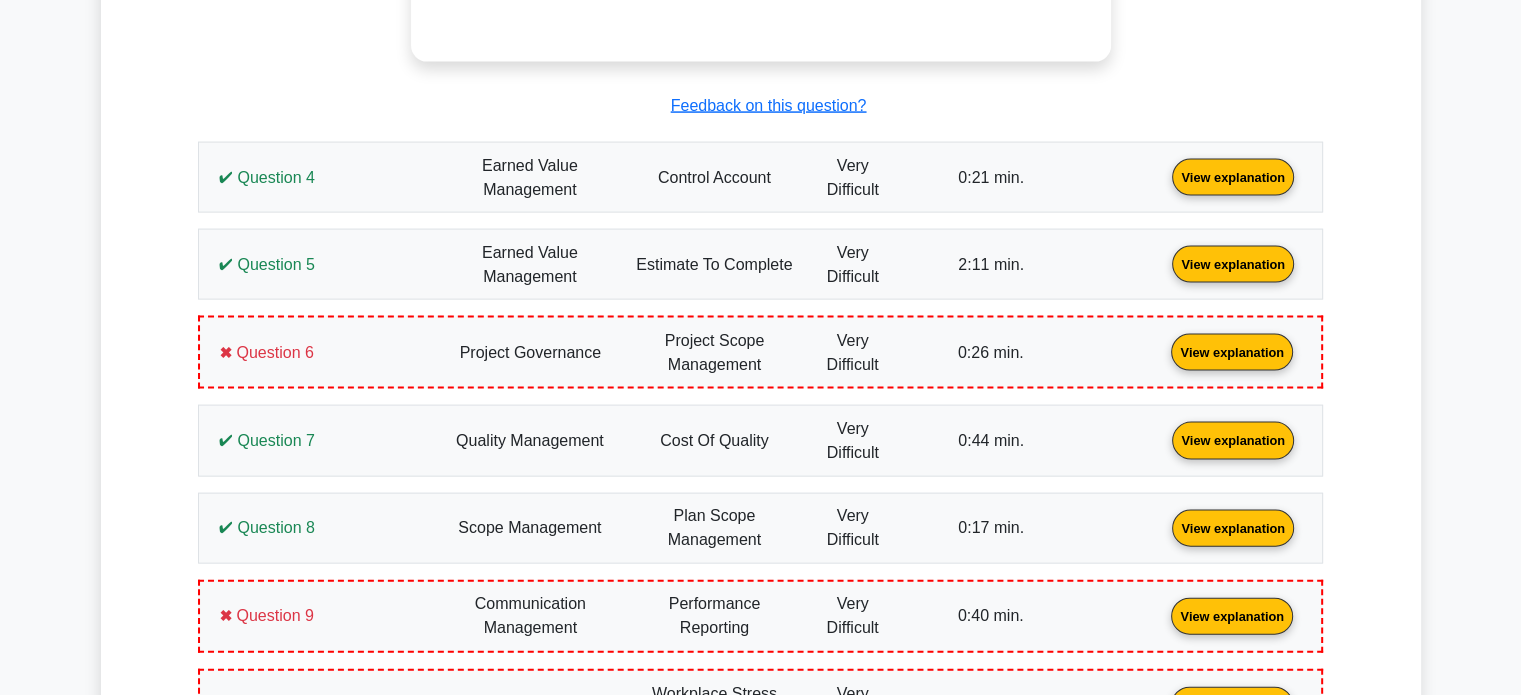 scroll, scrollTop: 4240, scrollLeft: 0, axis: vertical 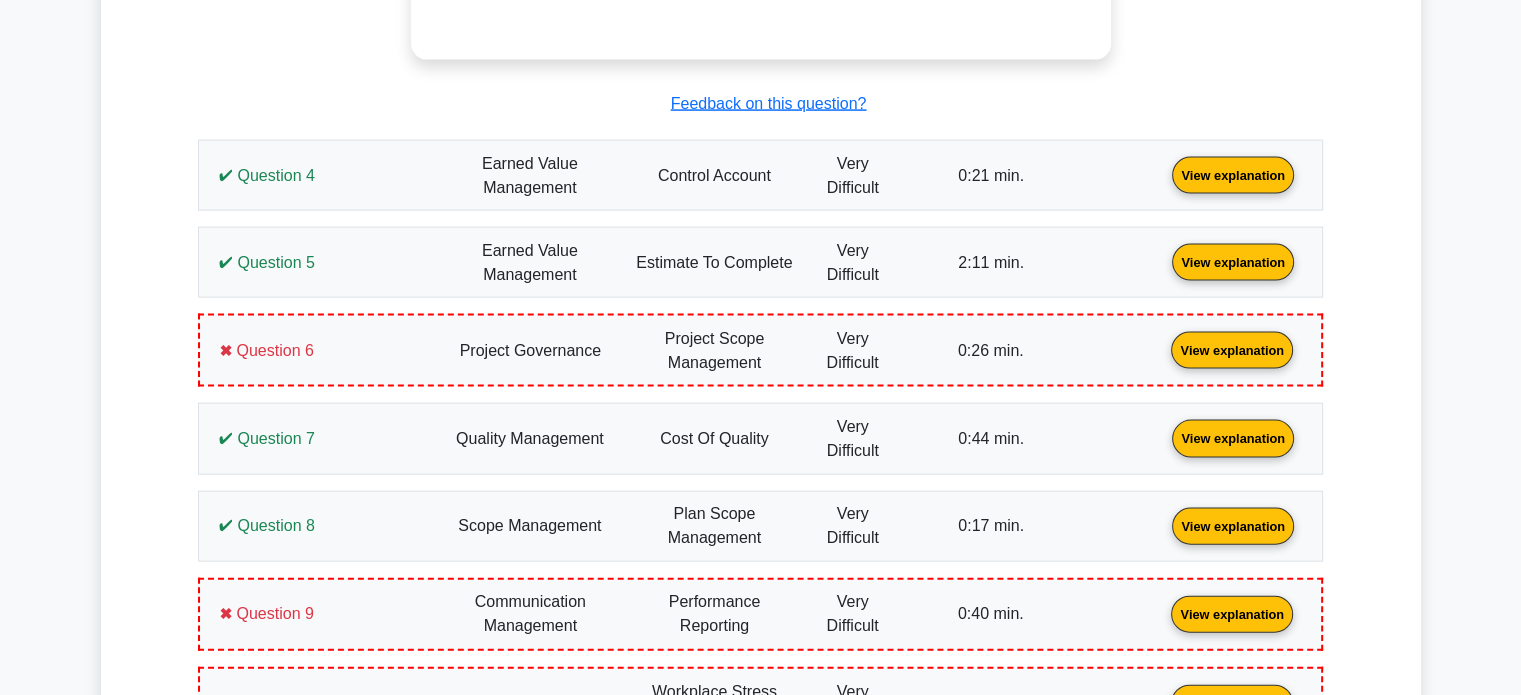 click on "View explanation" at bounding box center (1233, 174) 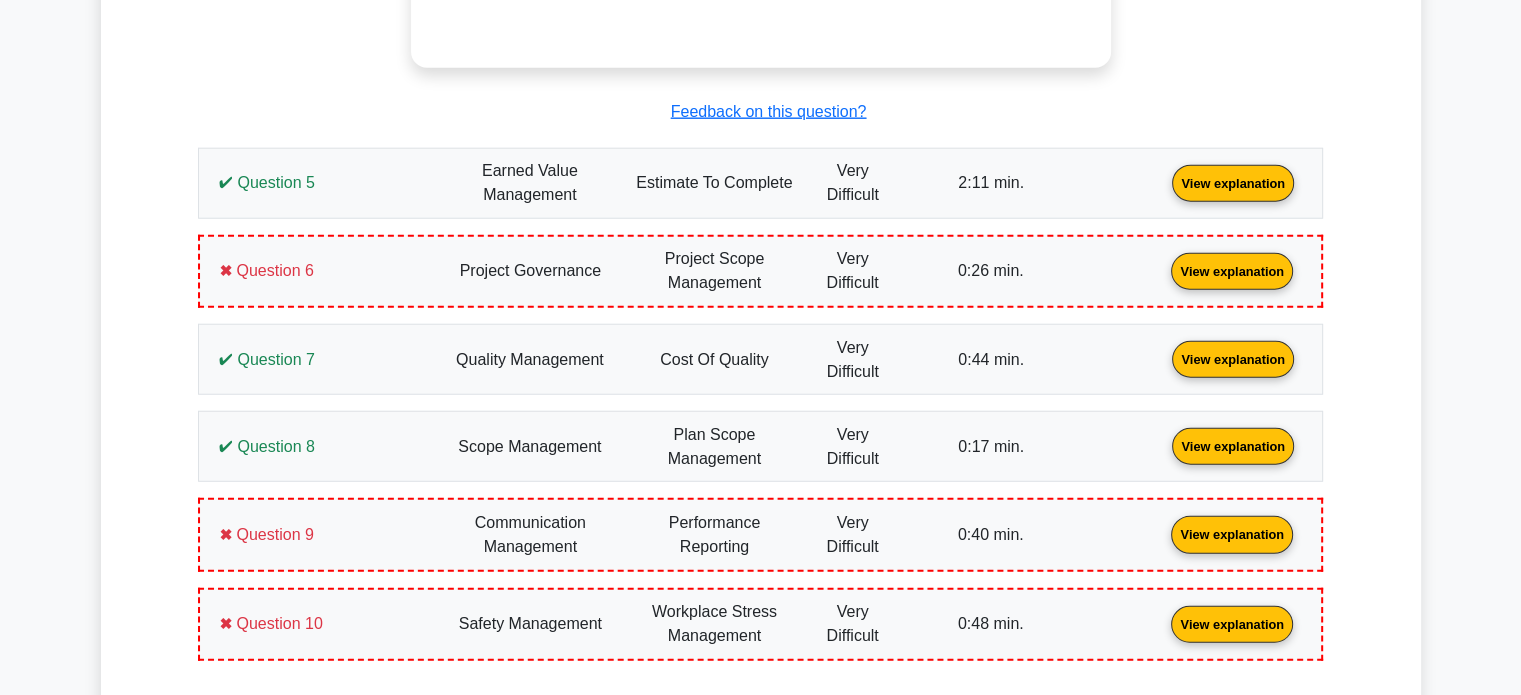 scroll, scrollTop: 5160, scrollLeft: 0, axis: vertical 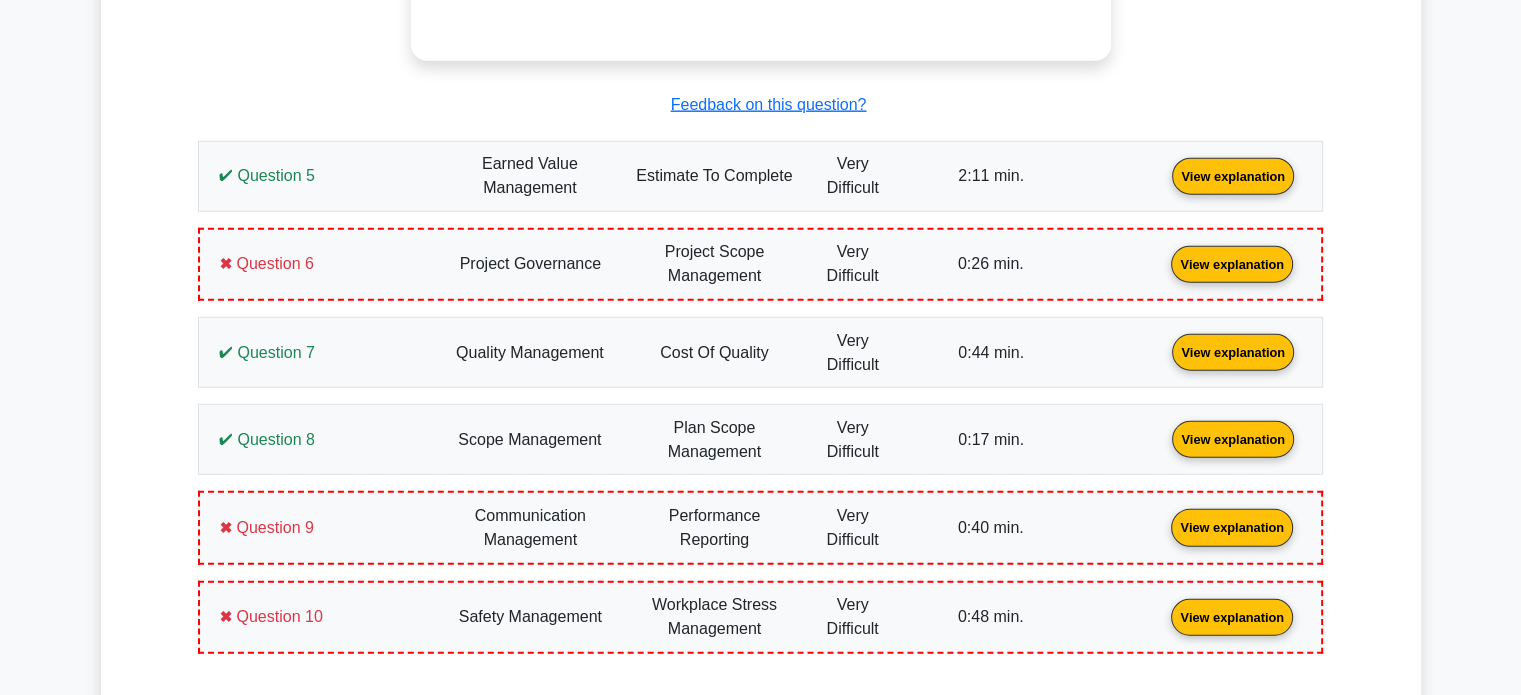 click on "View explanation" at bounding box center (1233, 175) 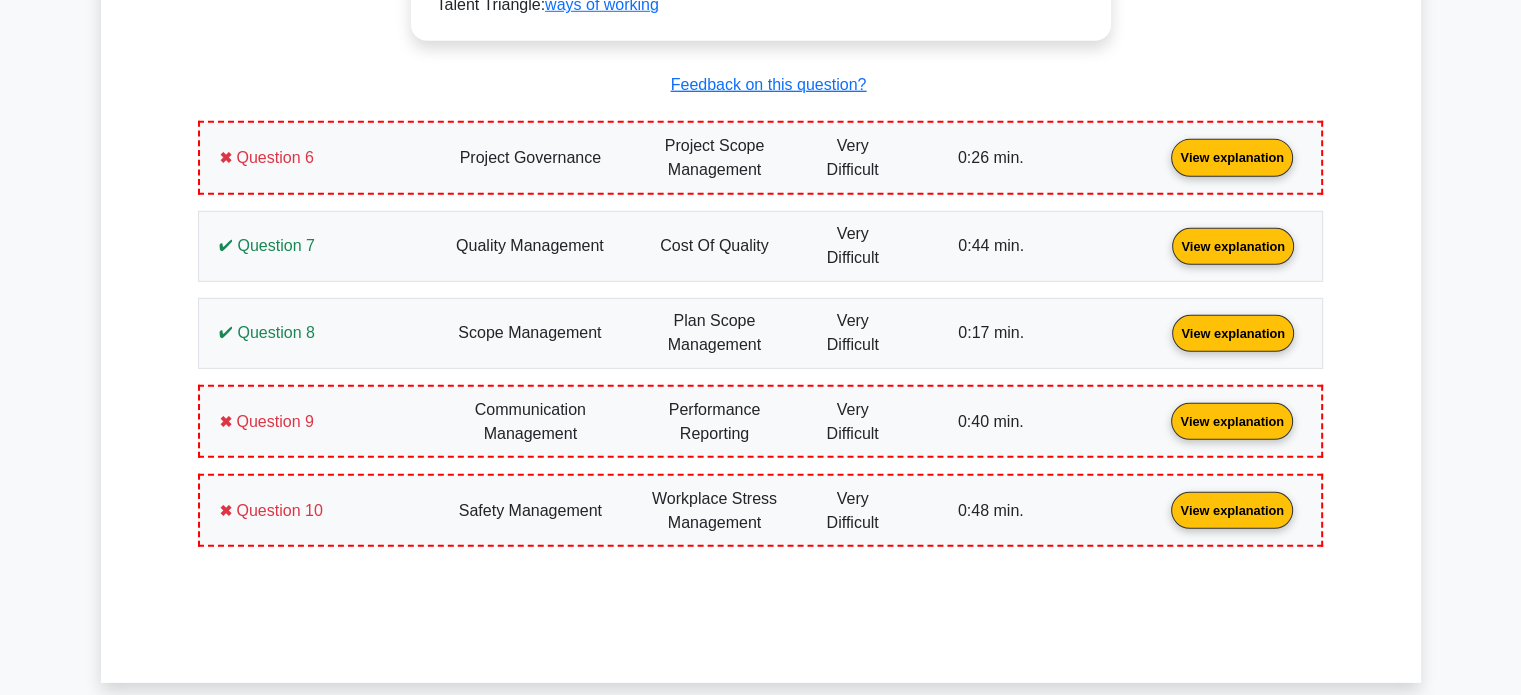 scroll, scrollTop: 6080, scrollLeft: 0, axis: vertical 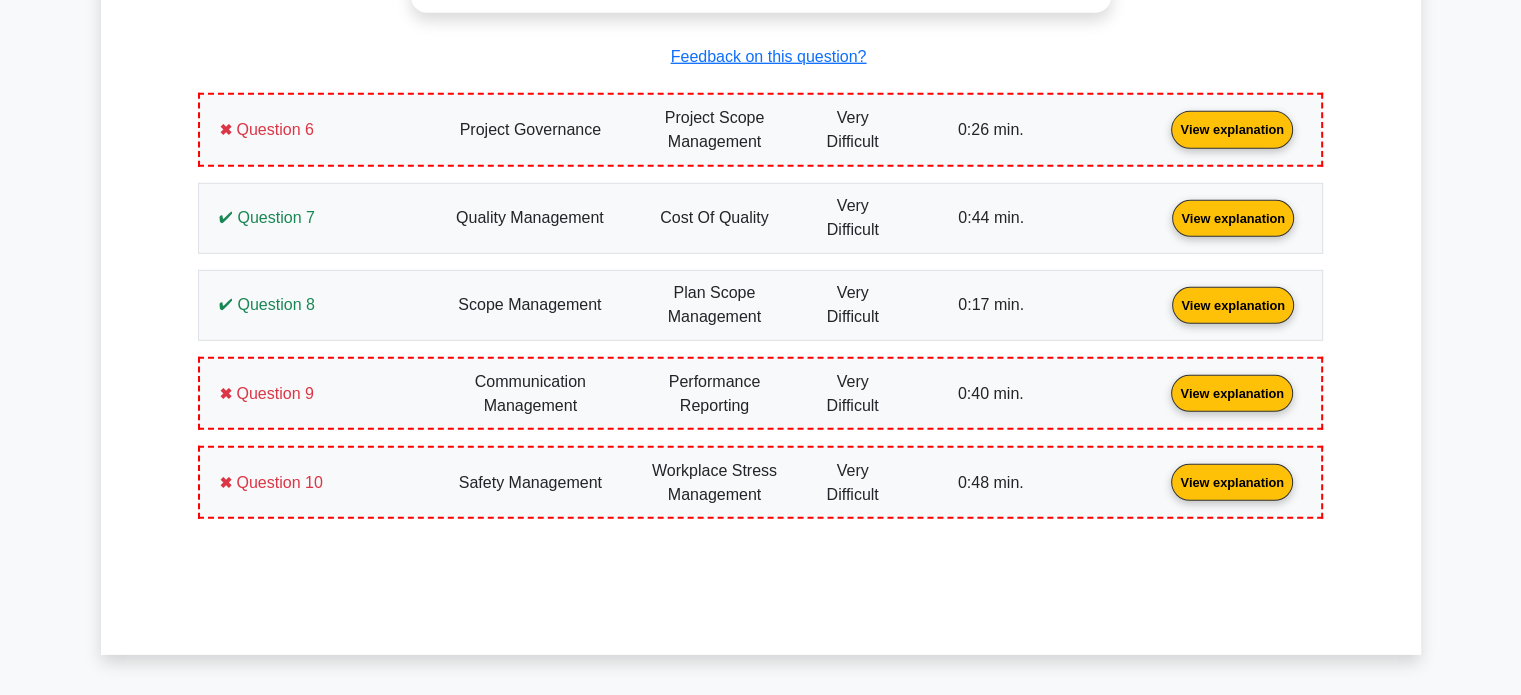 click on "View explanation" at bounding box center (1232, 128) 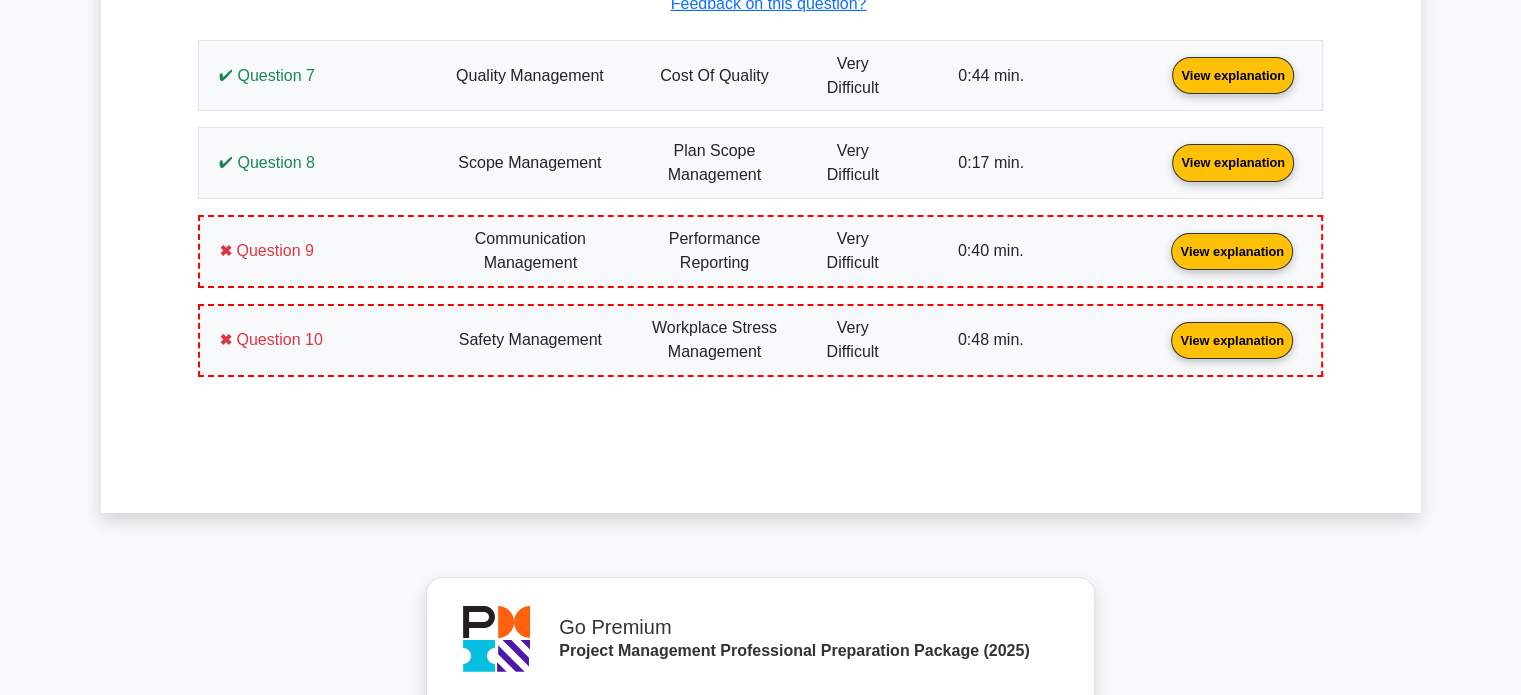 scroll, scrollTop: 7040, scrollLeft: 0, axis: vertical 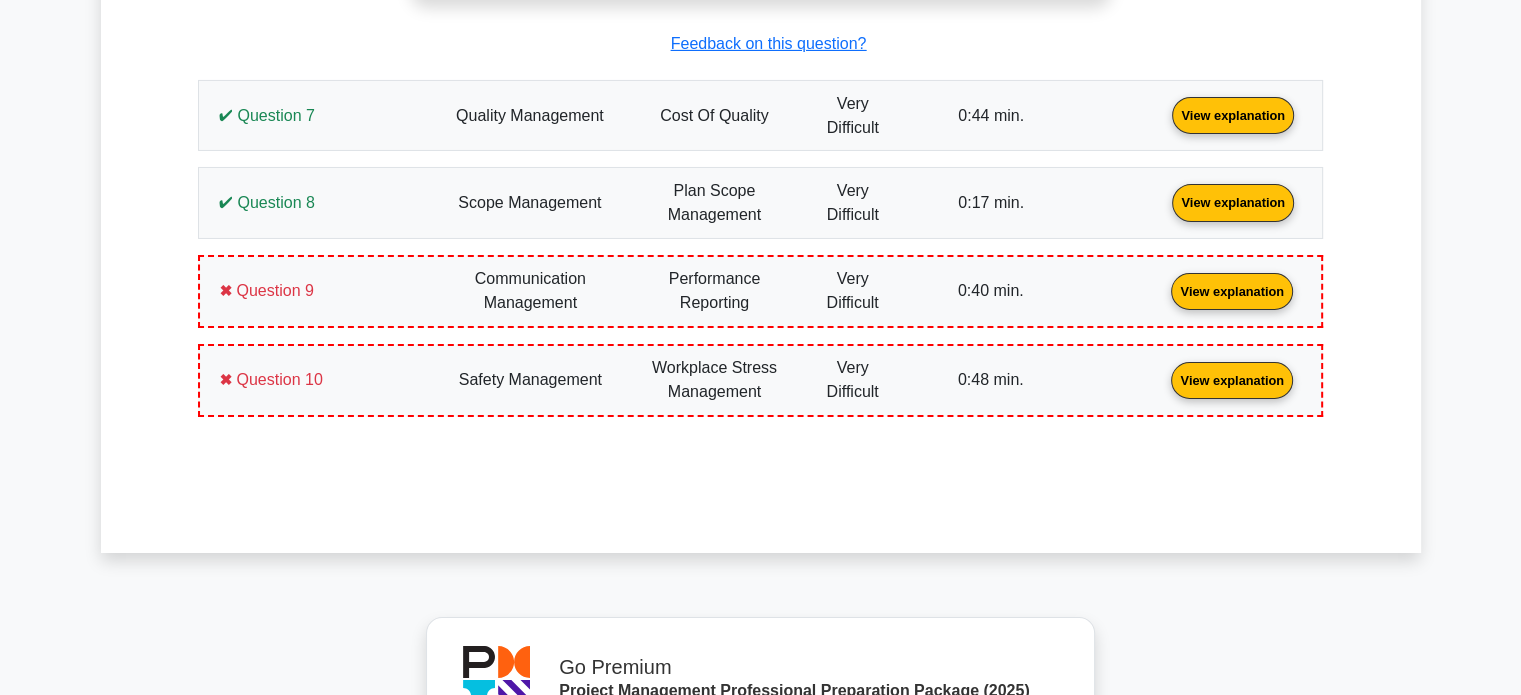 click on "View explanation" at bounding box center [1233, 114] 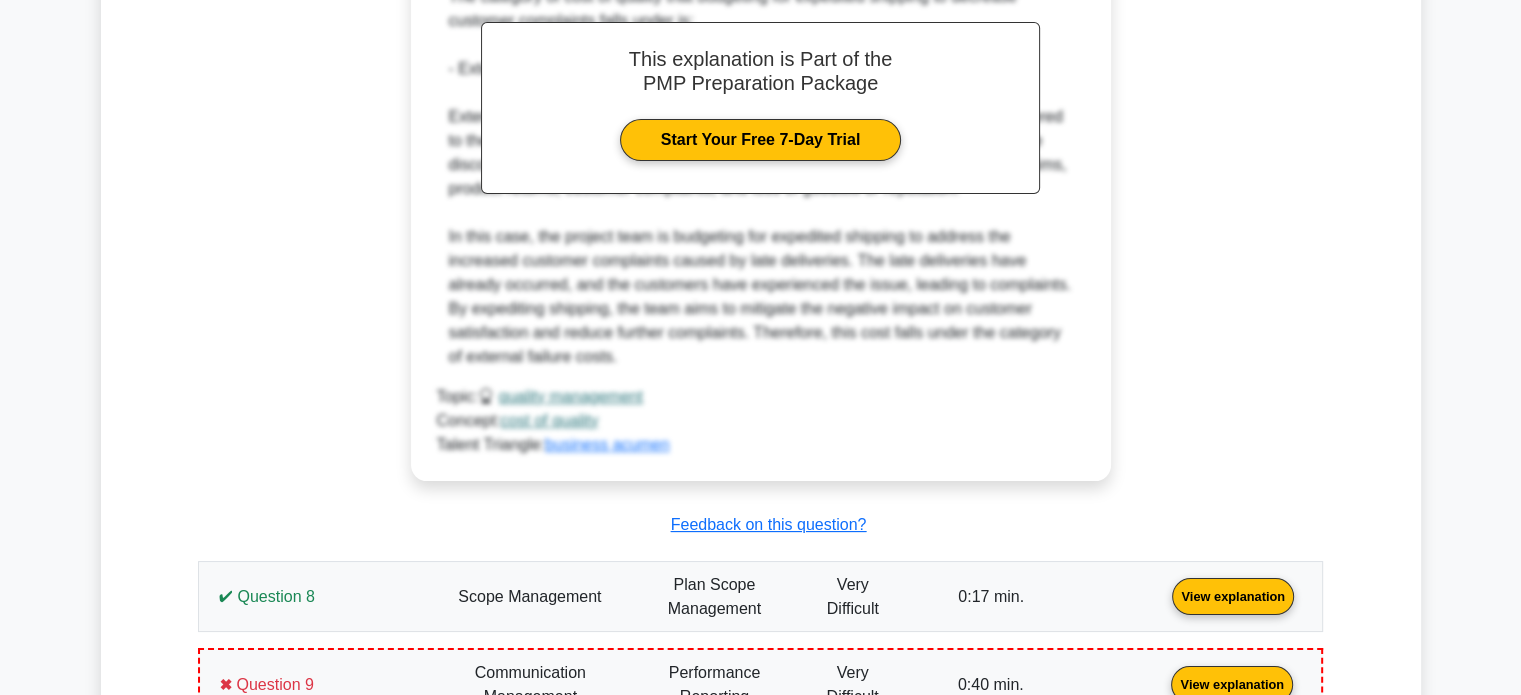 scroll, scrollTop: 7920, scrollLeft: 0, axis: vertical 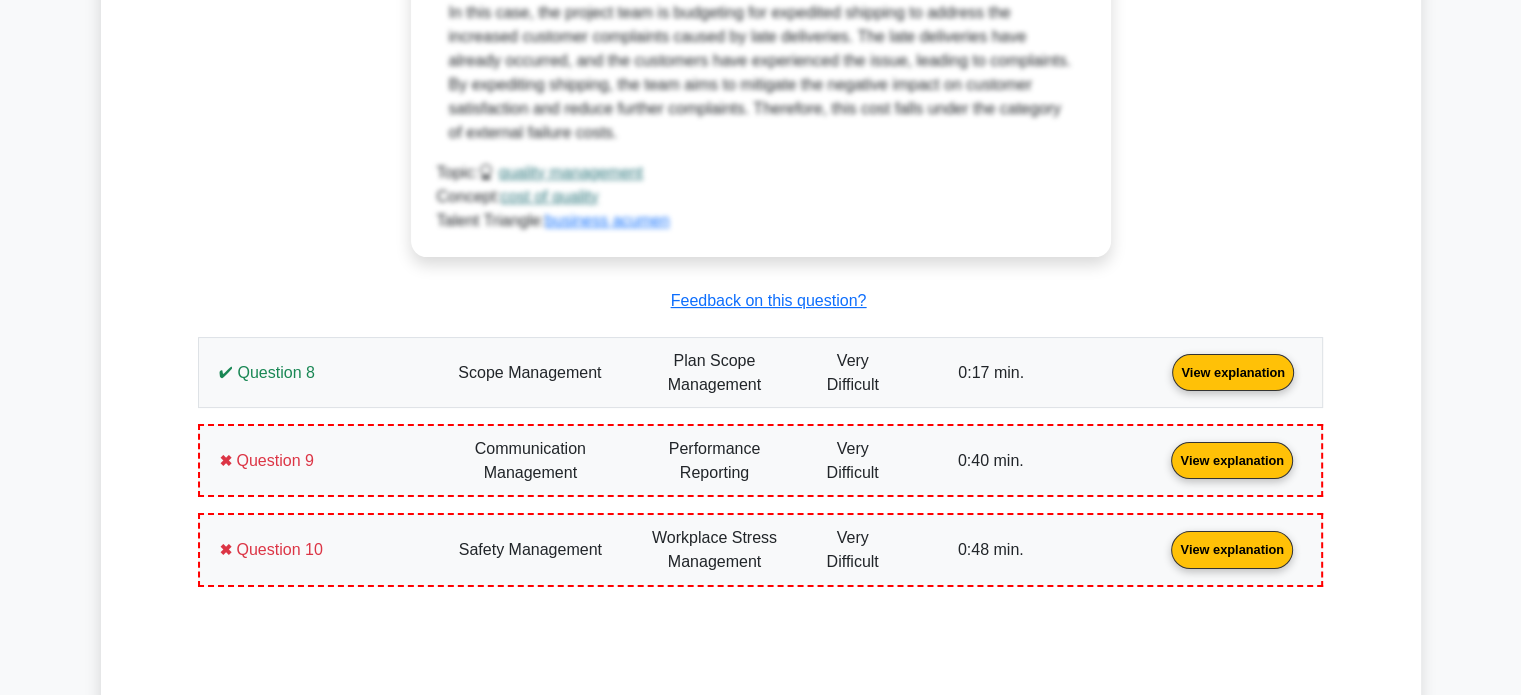 click on "View explanation" at bounding box center [1233, 371] 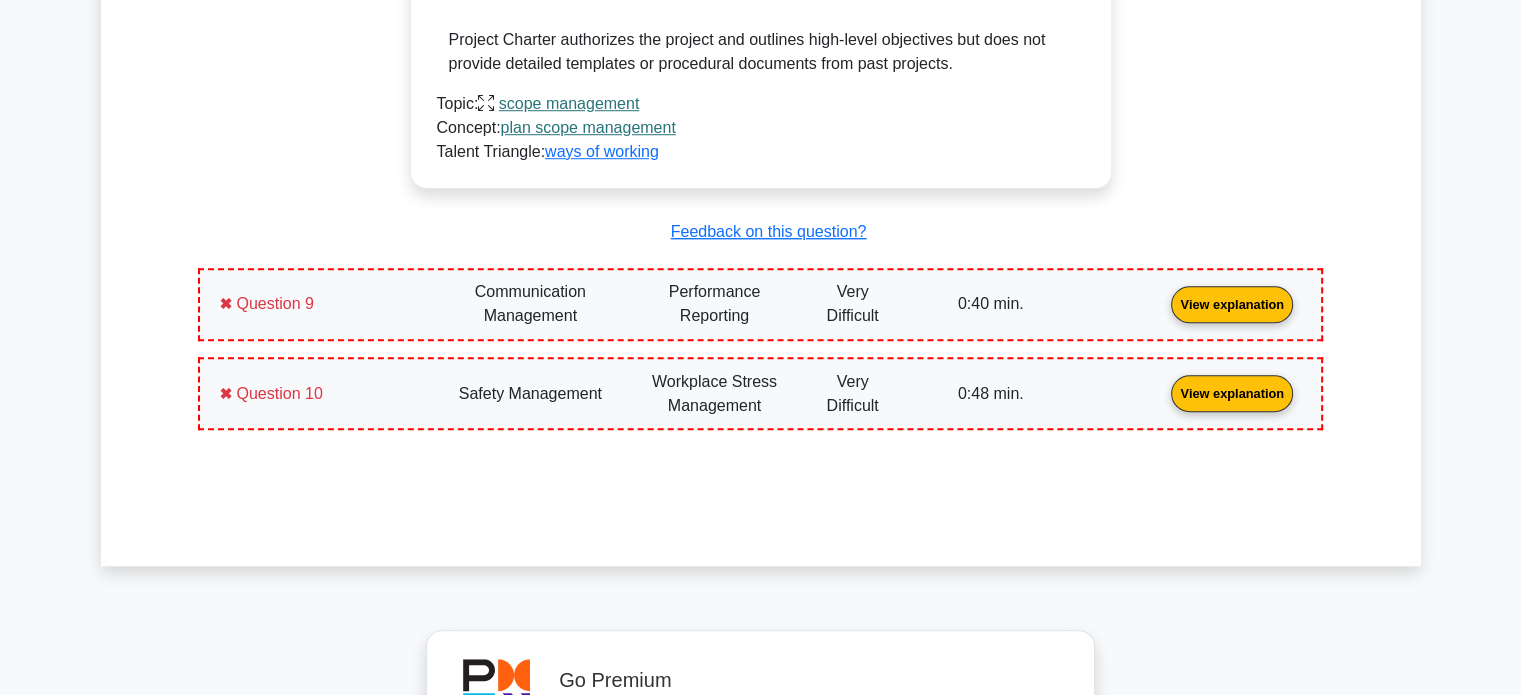 scroll, scrollTop: 9080, scrollLeft: 0, axis: vertical 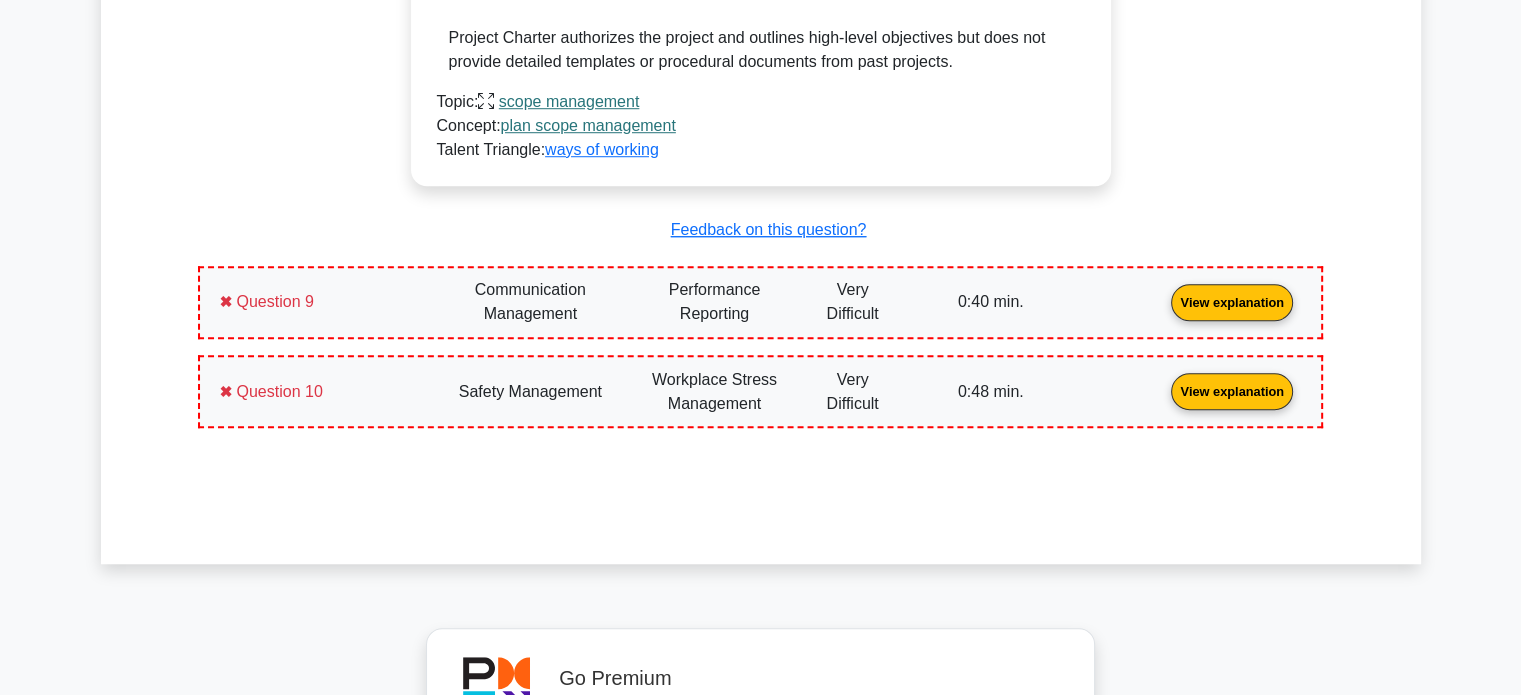 click on "View explanation" at bounding box center [1232, 301] 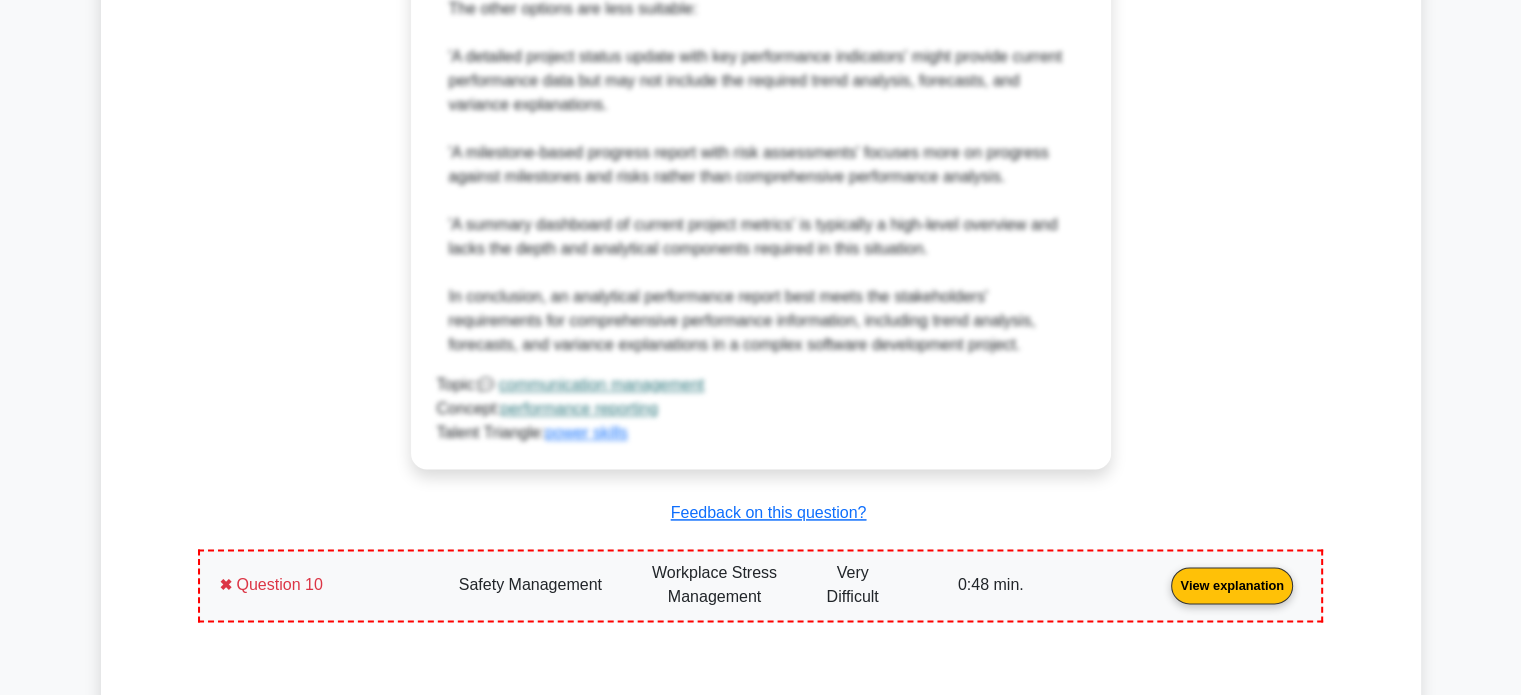 scroll, scrollTop: 10360, scrollLeft: 0, axis: vertical 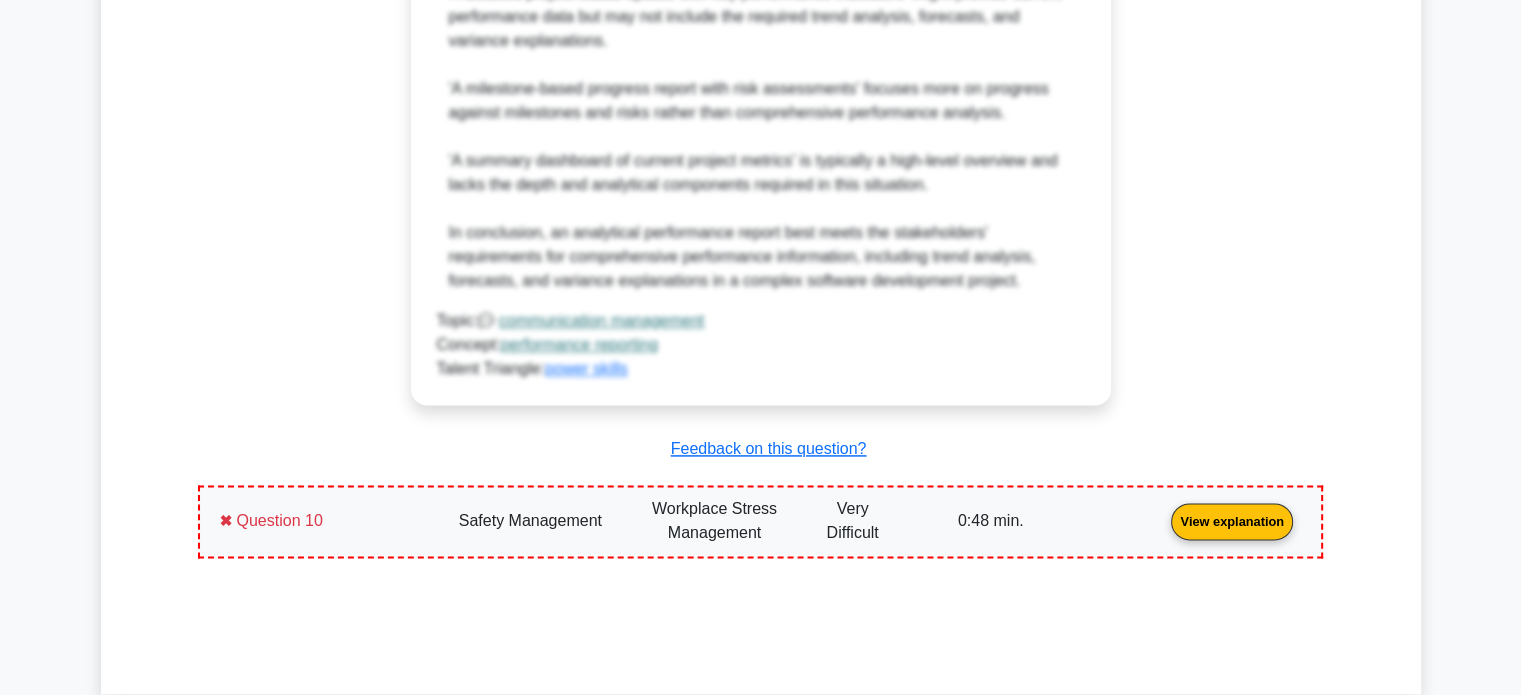 click on "View explanation" at bounding box center (1232, 519) 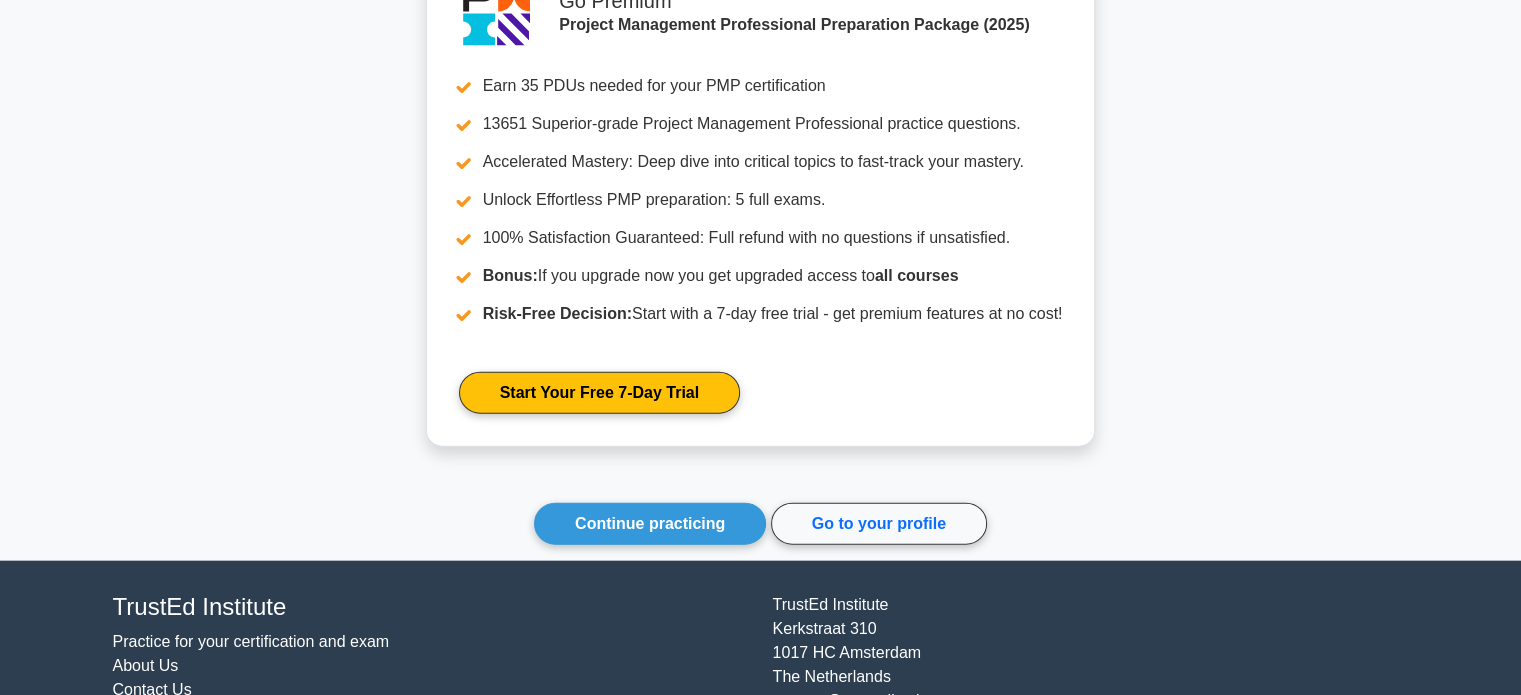scroll, scrollTop: 12060, scrollLeft: 0, axis: vertical 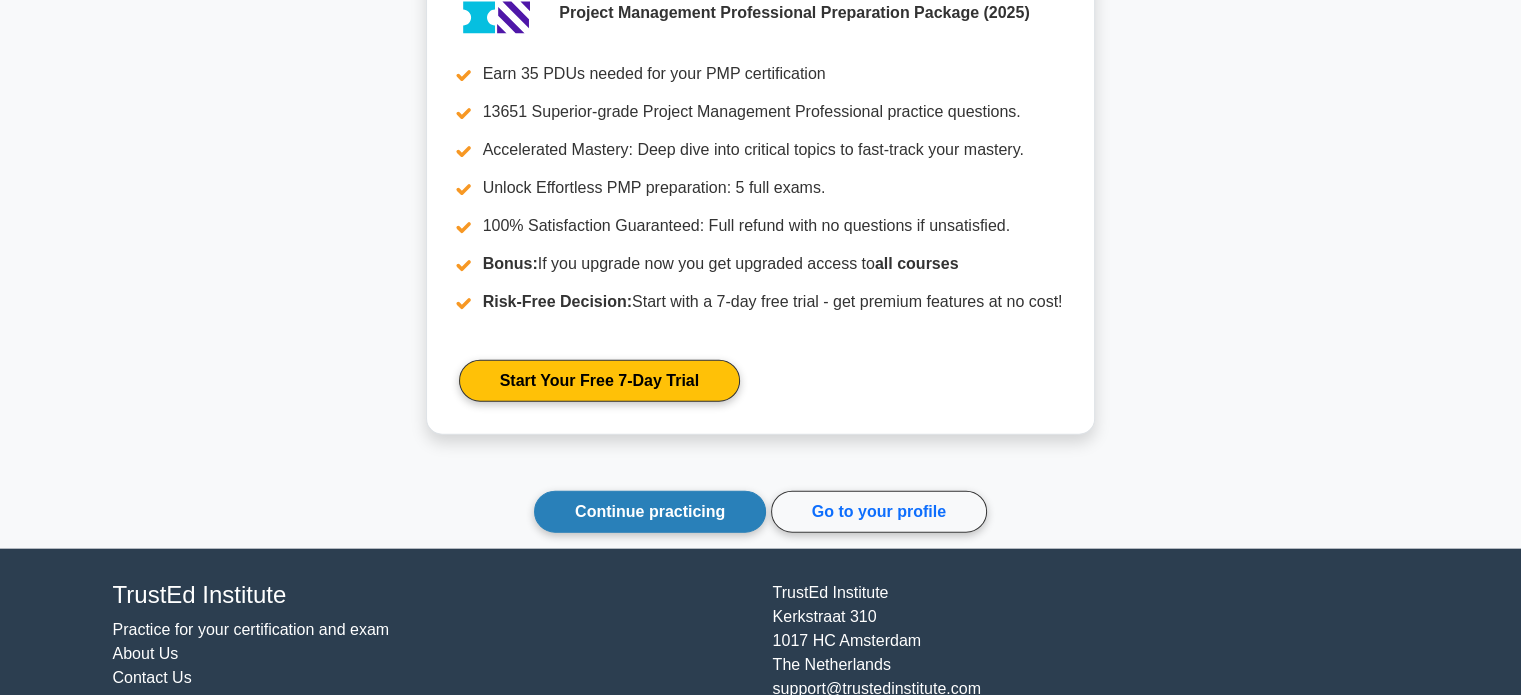 click on "Continue practicing" at bounding box center (650, 512) 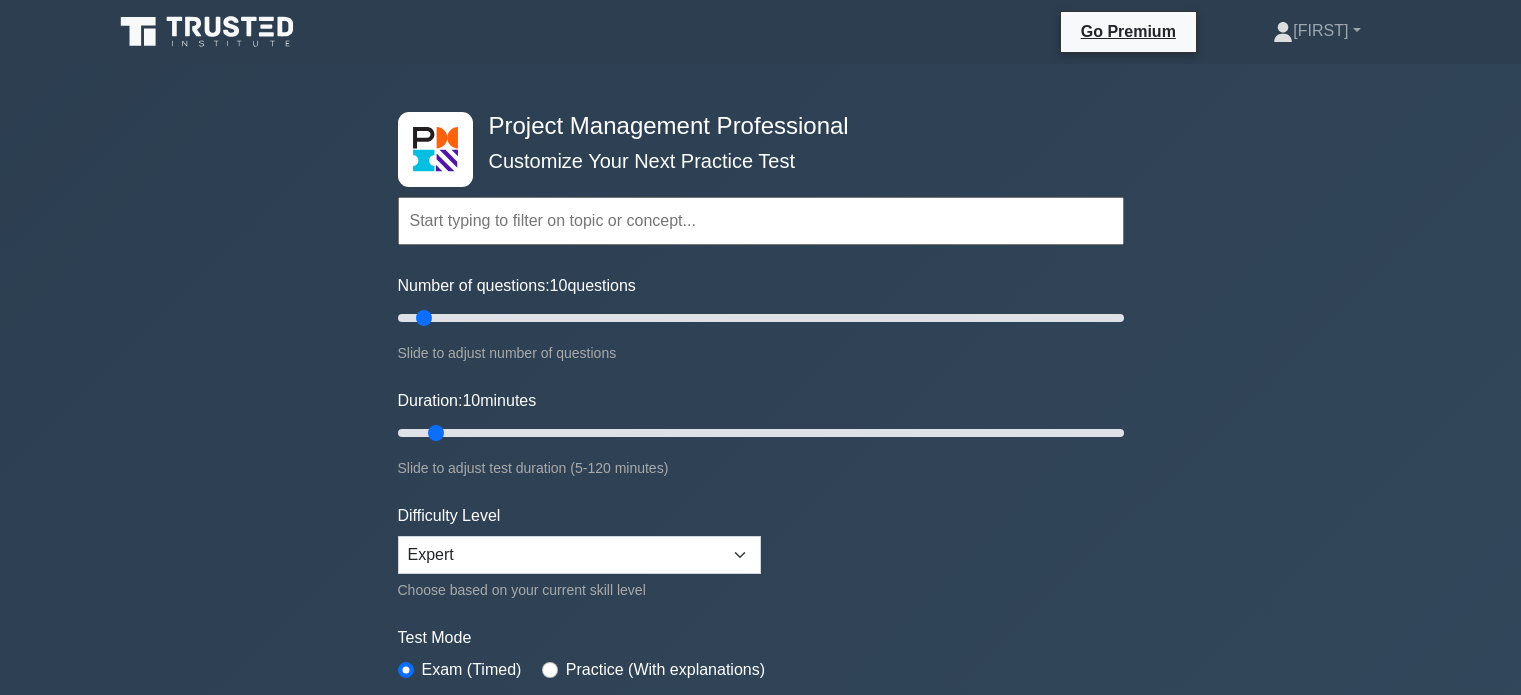 scroll, scrollTop: 0, scrollLeft: 0, axis: both 